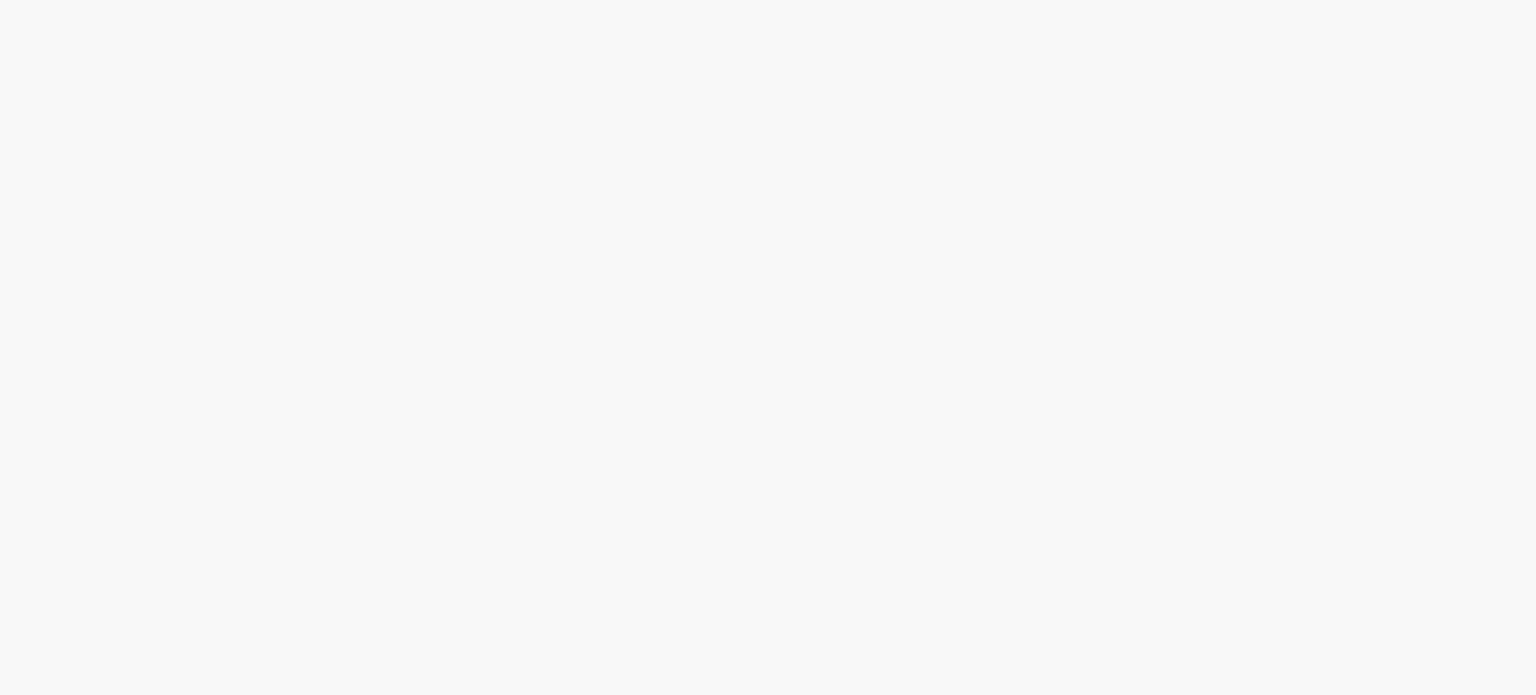 scroll, scrollTop: 0, scrollLeft: 0, axis: both 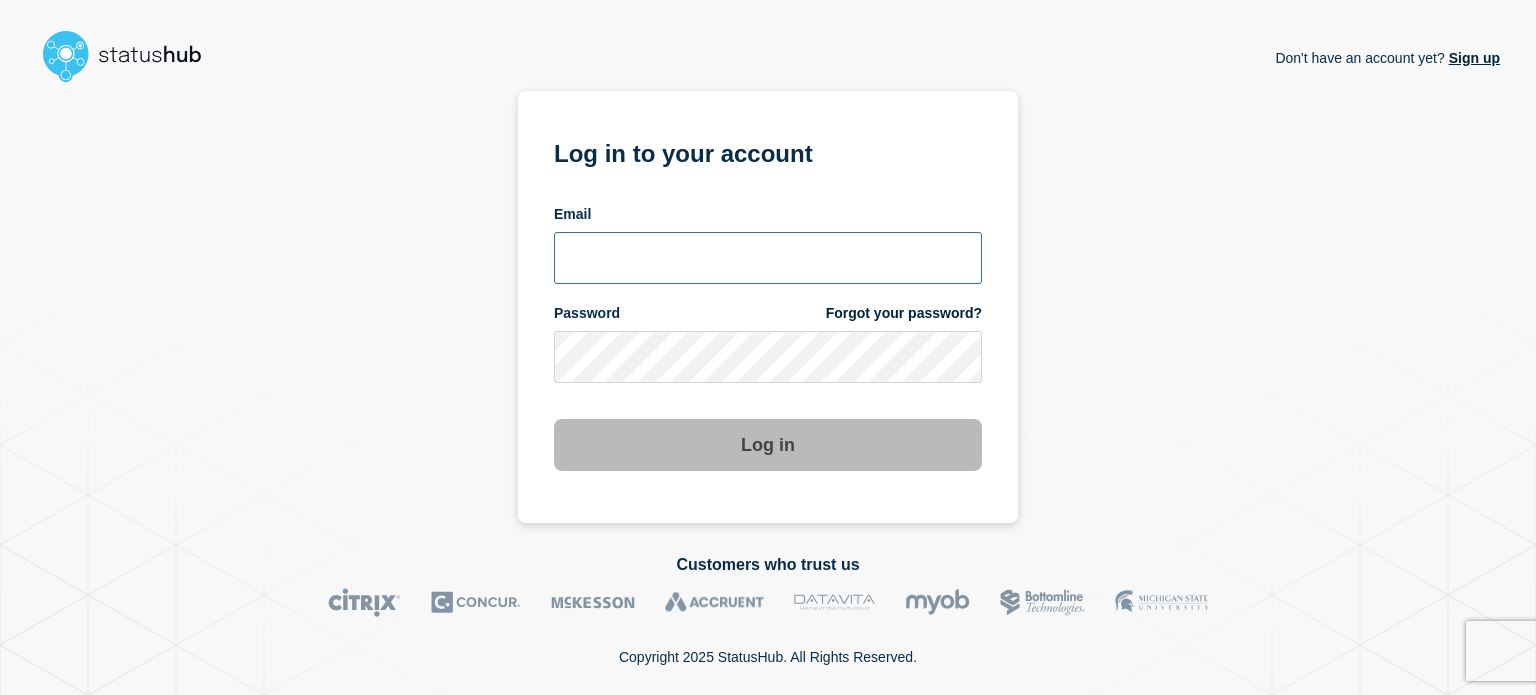 click at bounding box center [768, 258] 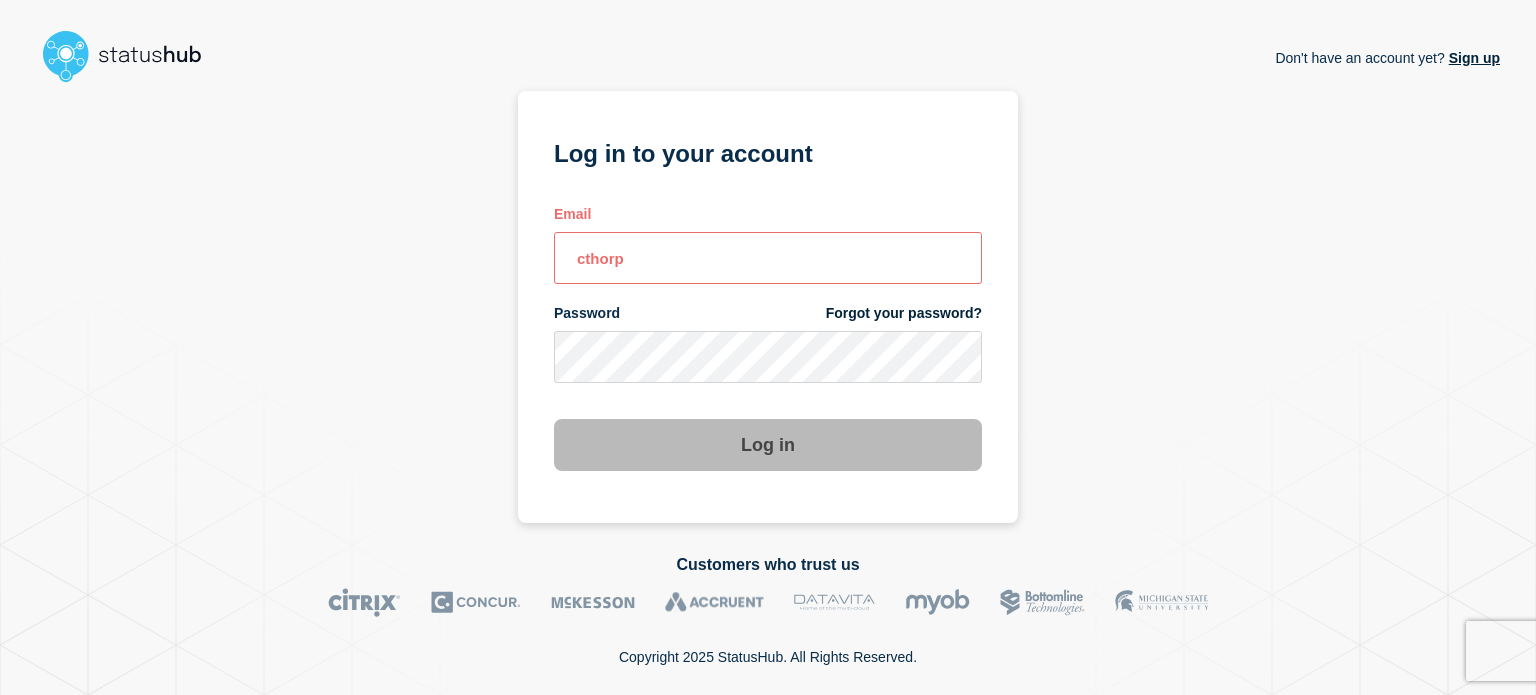 type on "cthorpe@fsu.edu" 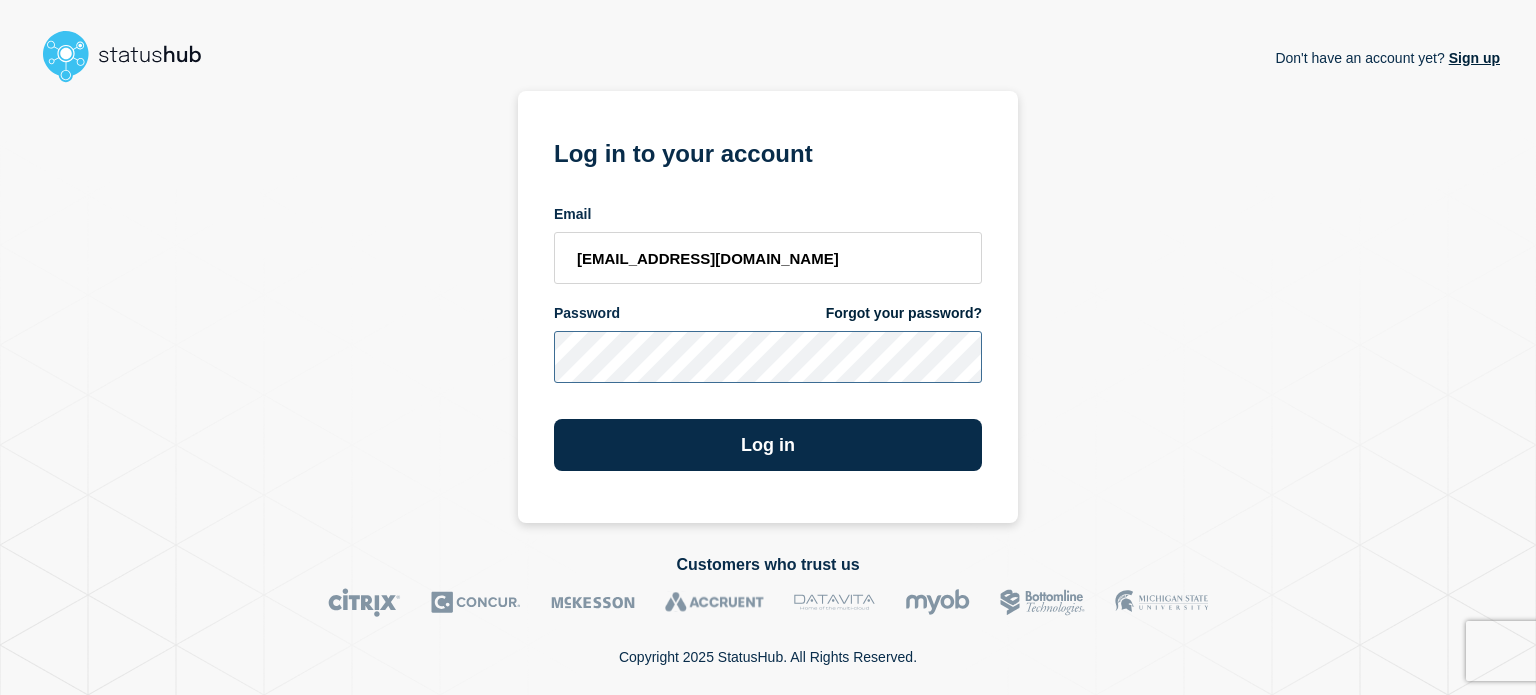 click on "Log in" at bounding box center [768, 445] 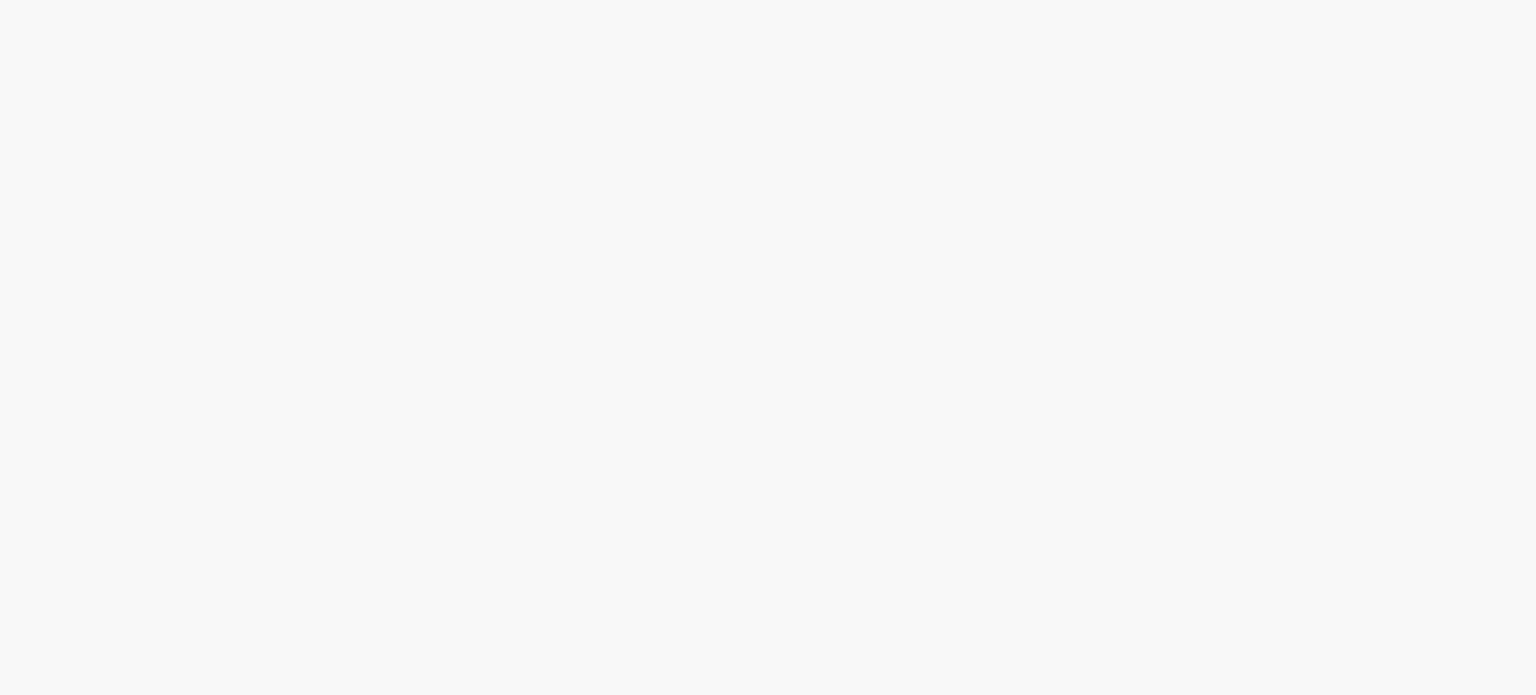 scroll, scrollTop: 0, scrollLeft: 0, axis: both 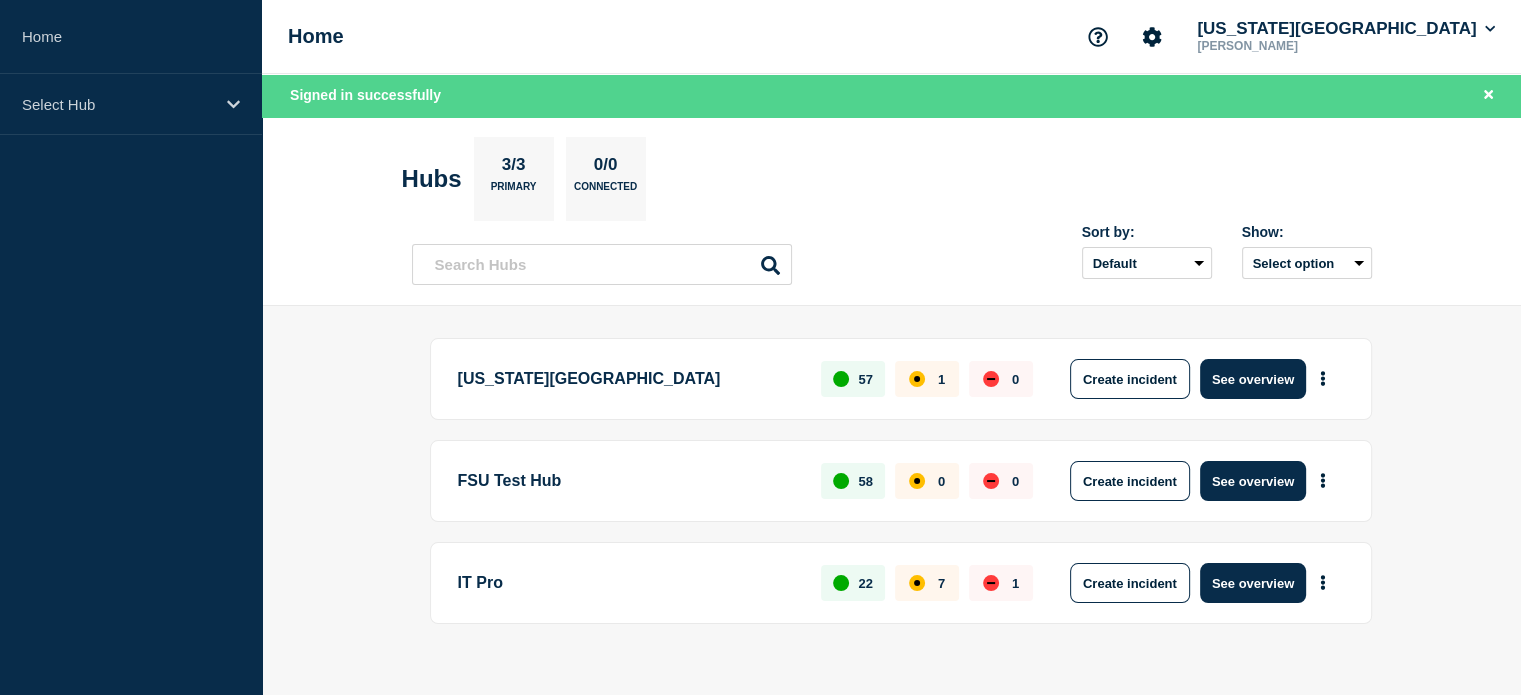 click on "Create incident" at bounding box center (1130, 379) 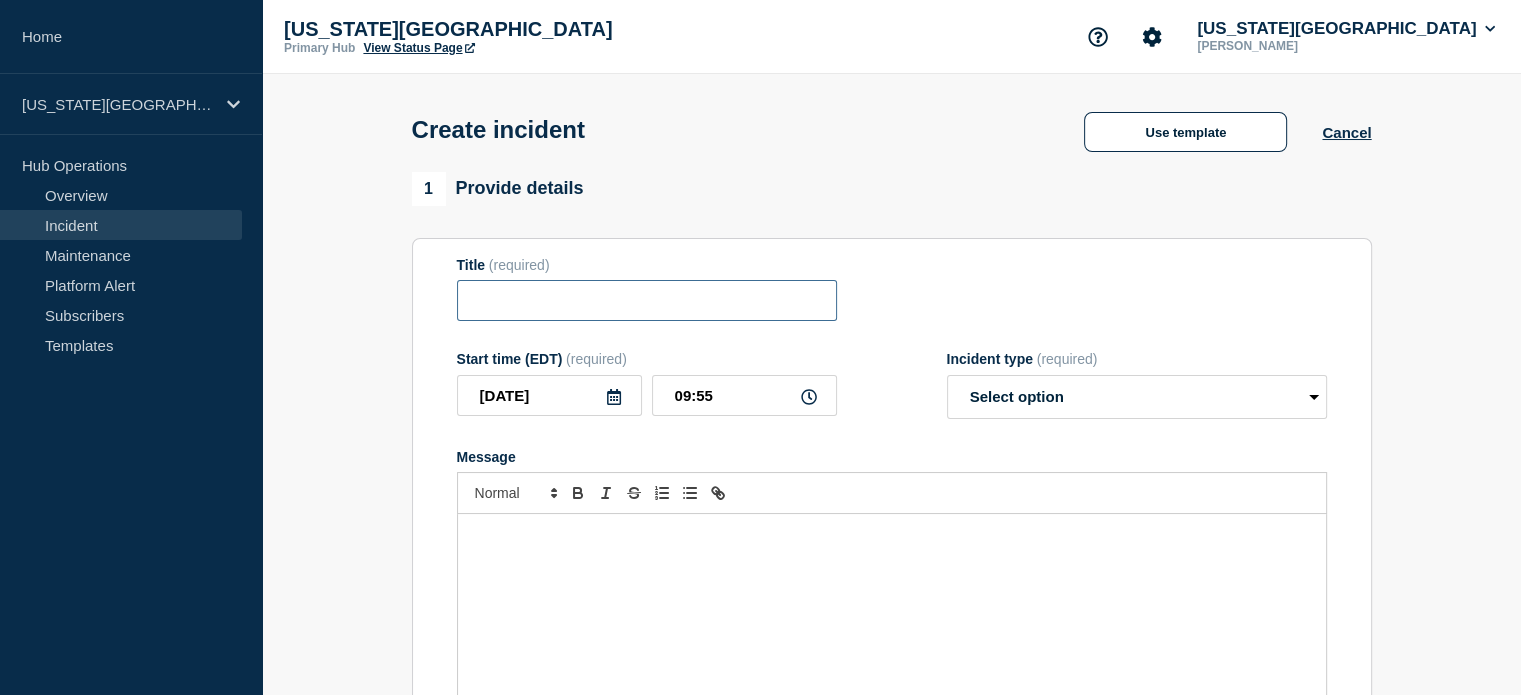 click at bounding box center [647, 300] 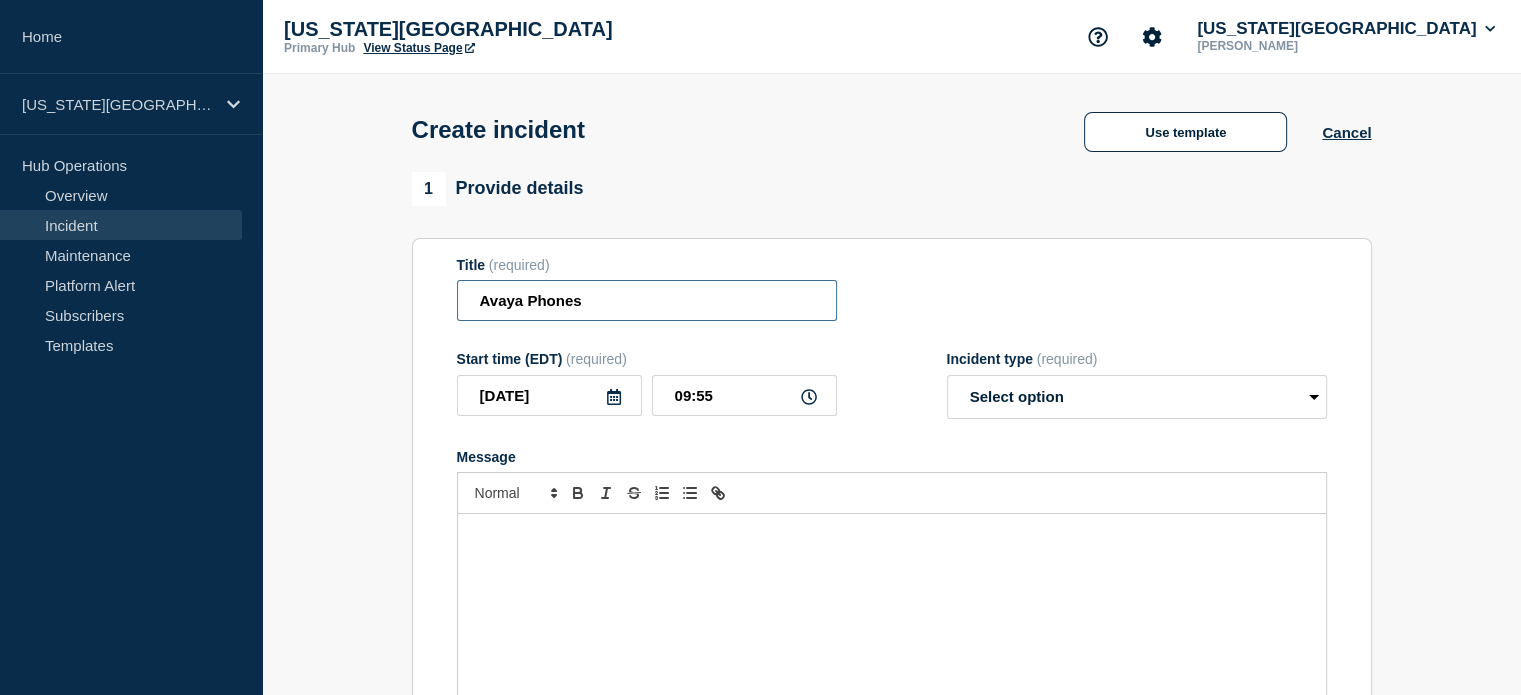 type on "Avaya Phones" 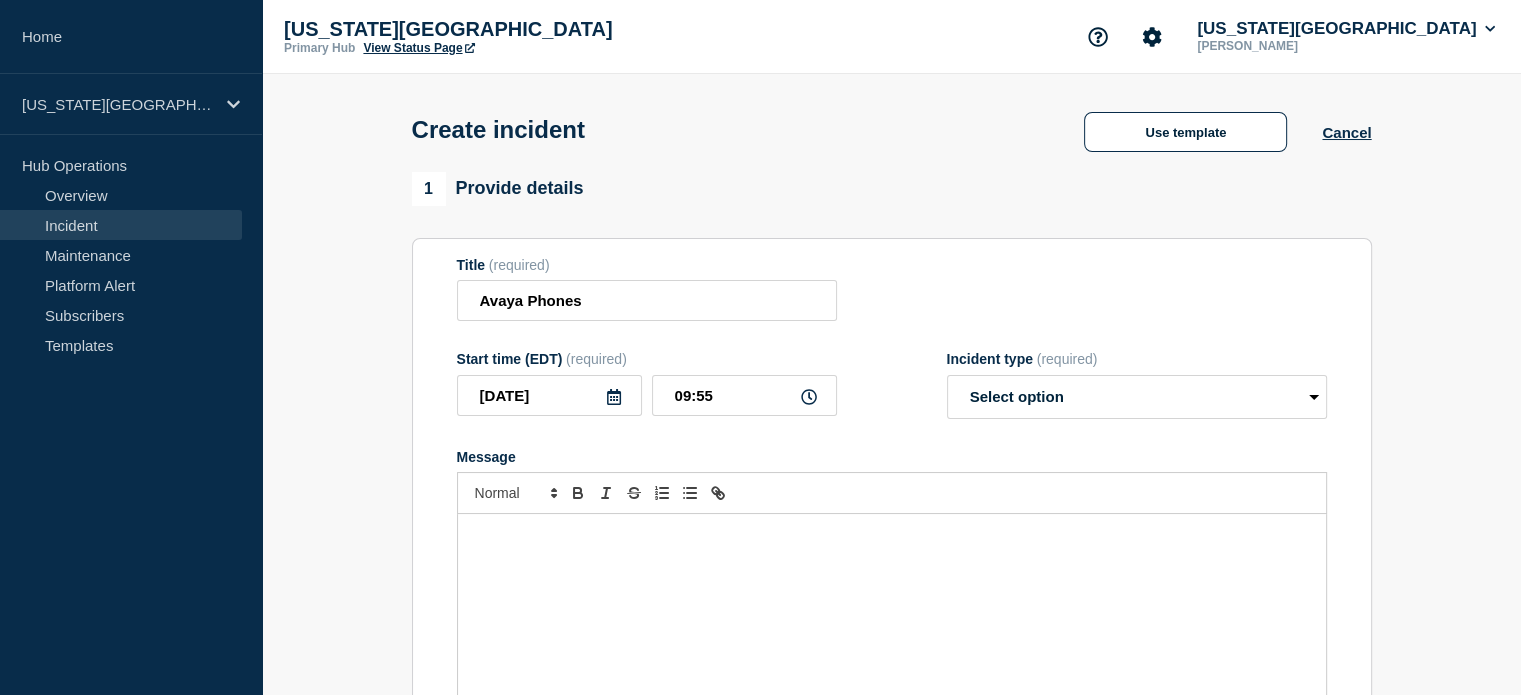 click on "Use template" at bounding box center [1185, 132] 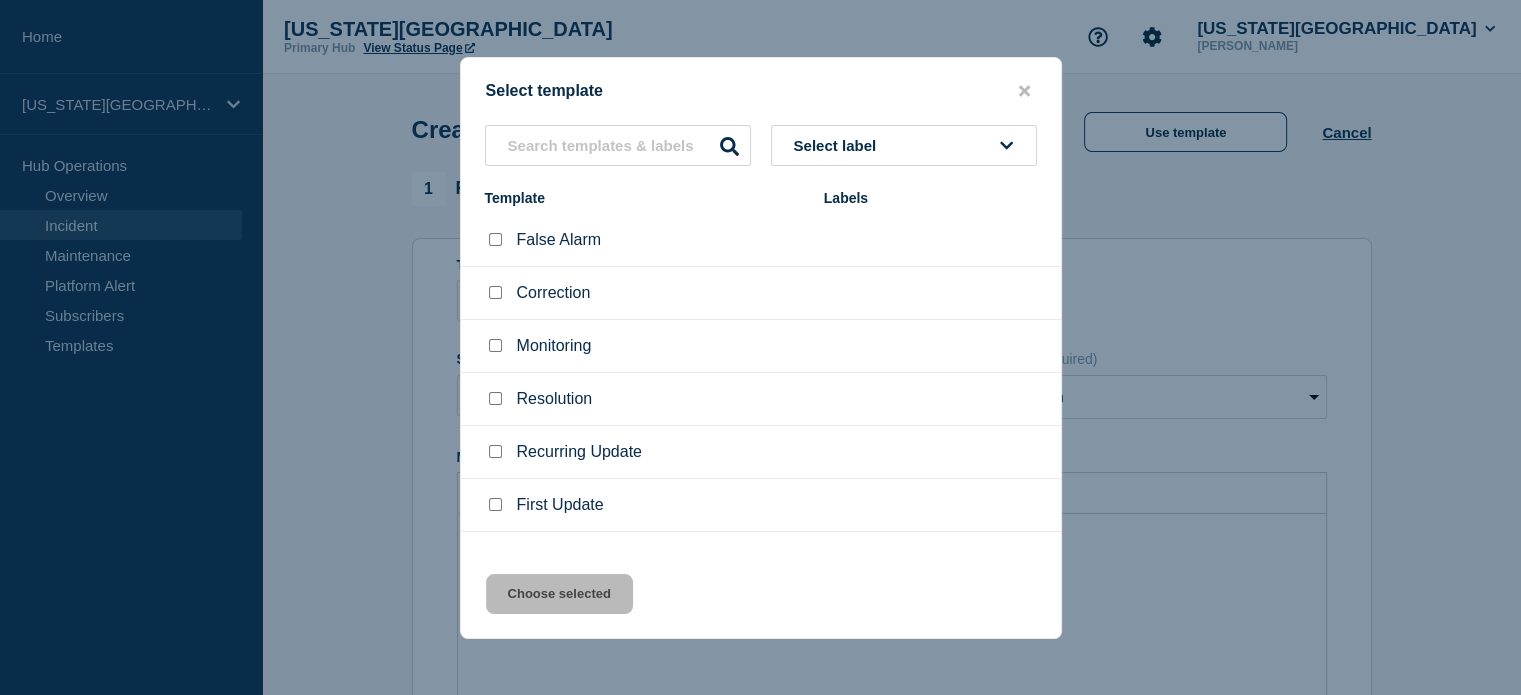scroll, scrollTop: 33, scrollLeft: 0, axis: vertical 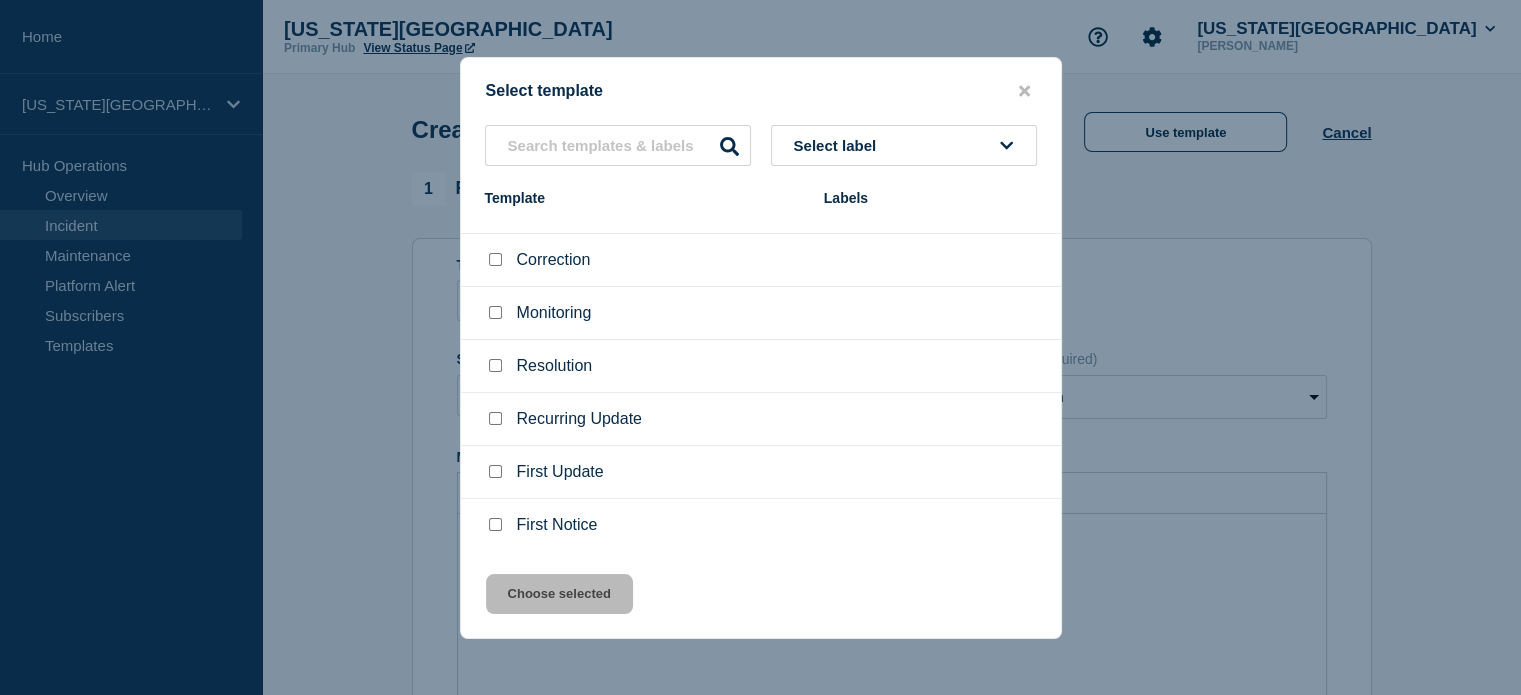 click at bounding box center [495, 524] 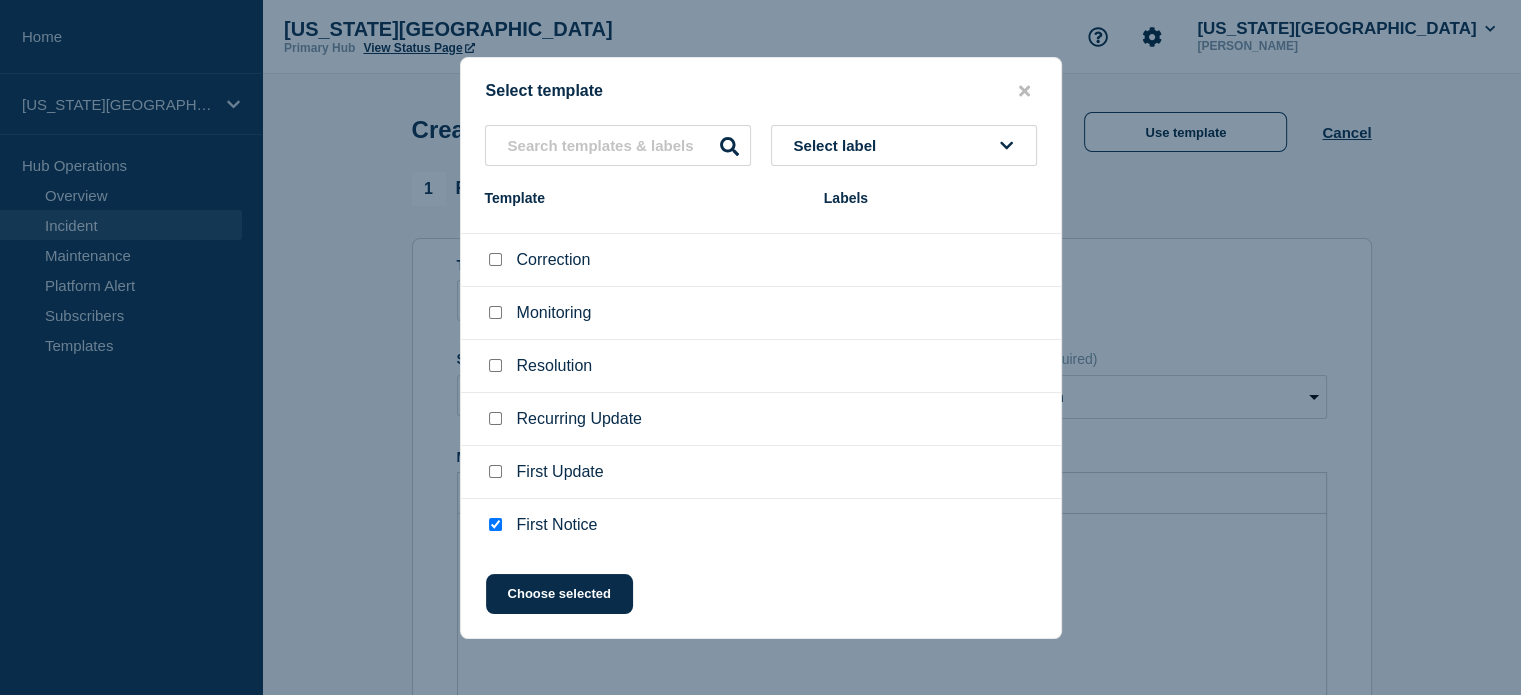 click on "Choose selected" 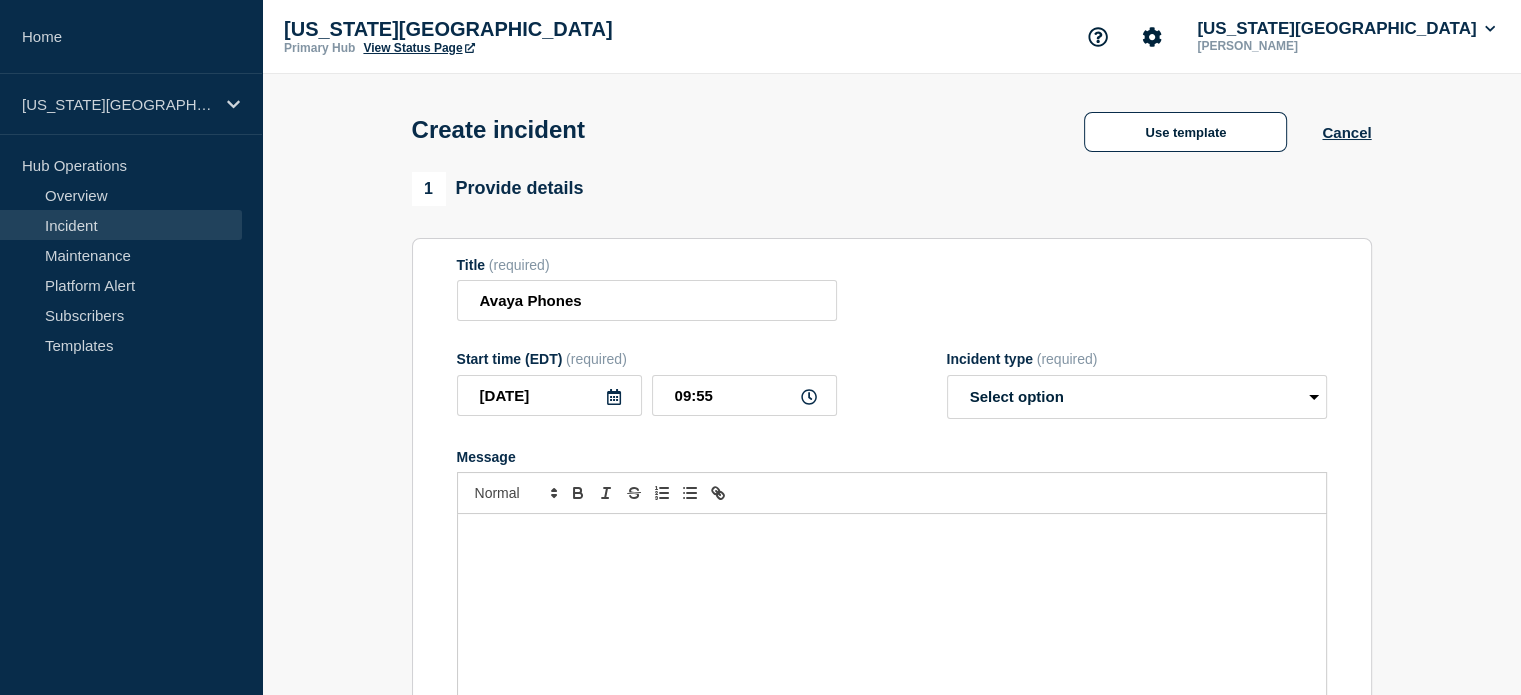 select on "investigating" 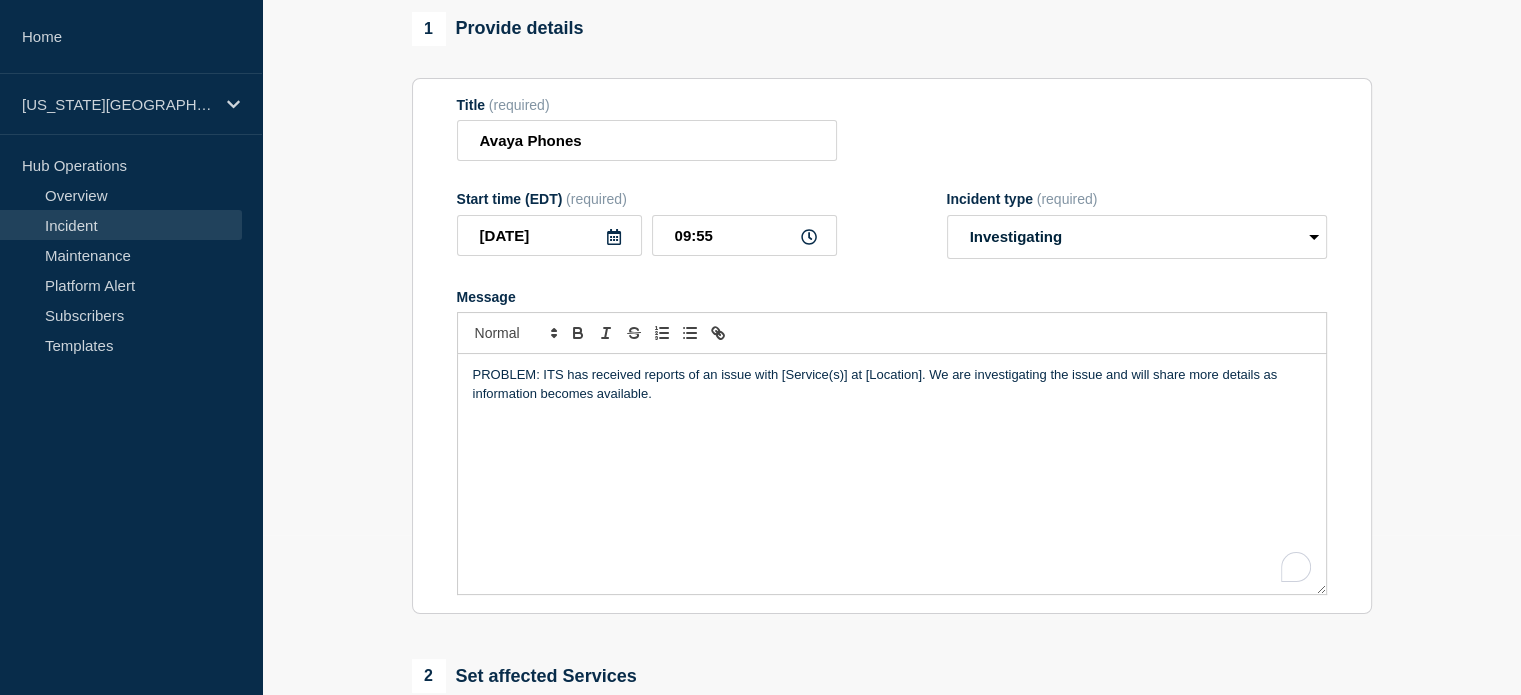 scroll, scrollTop: 244, scrollLeft: 0, axis: vertical 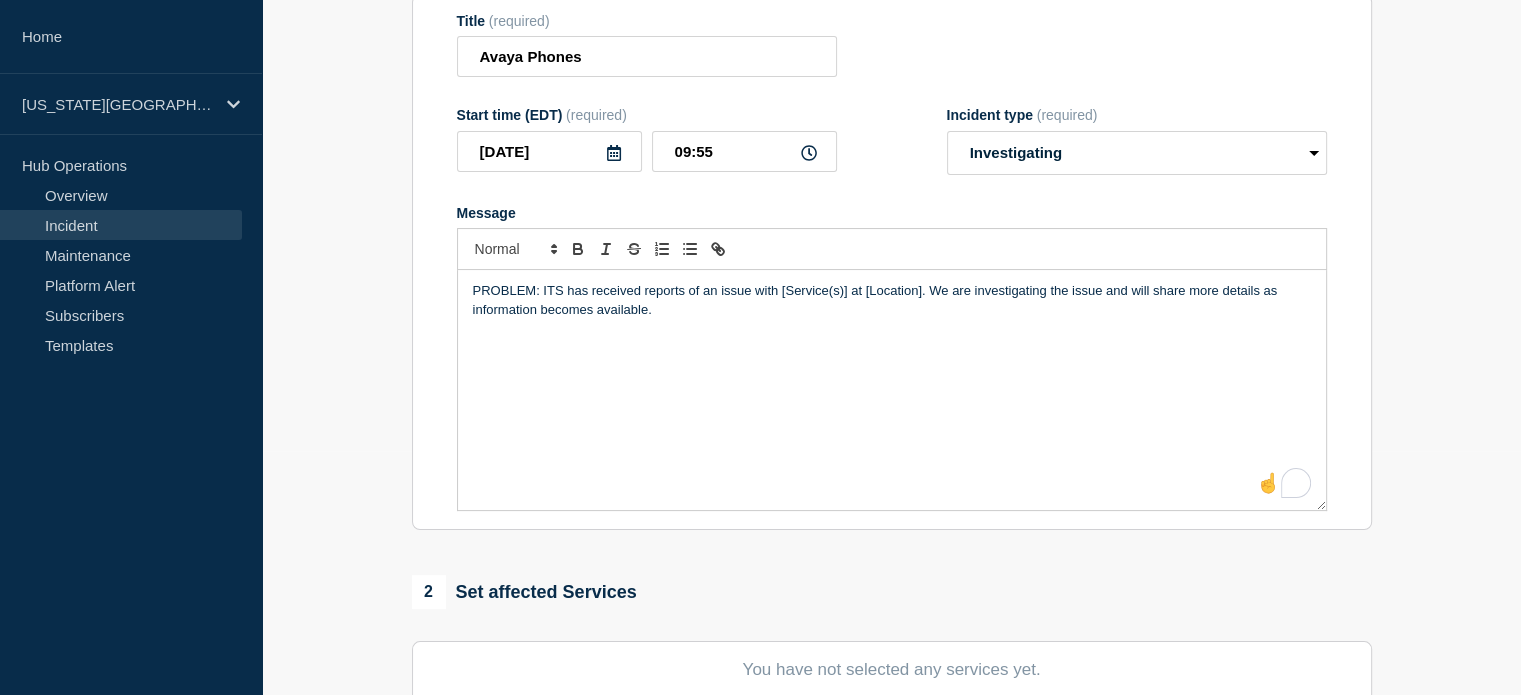 click on "PROBLEM: ITS has received reports of an issue with [Service(s)] at [Location]. We are investigating the issue and will share more details as information becomes available." at bounding box center [892, 300] 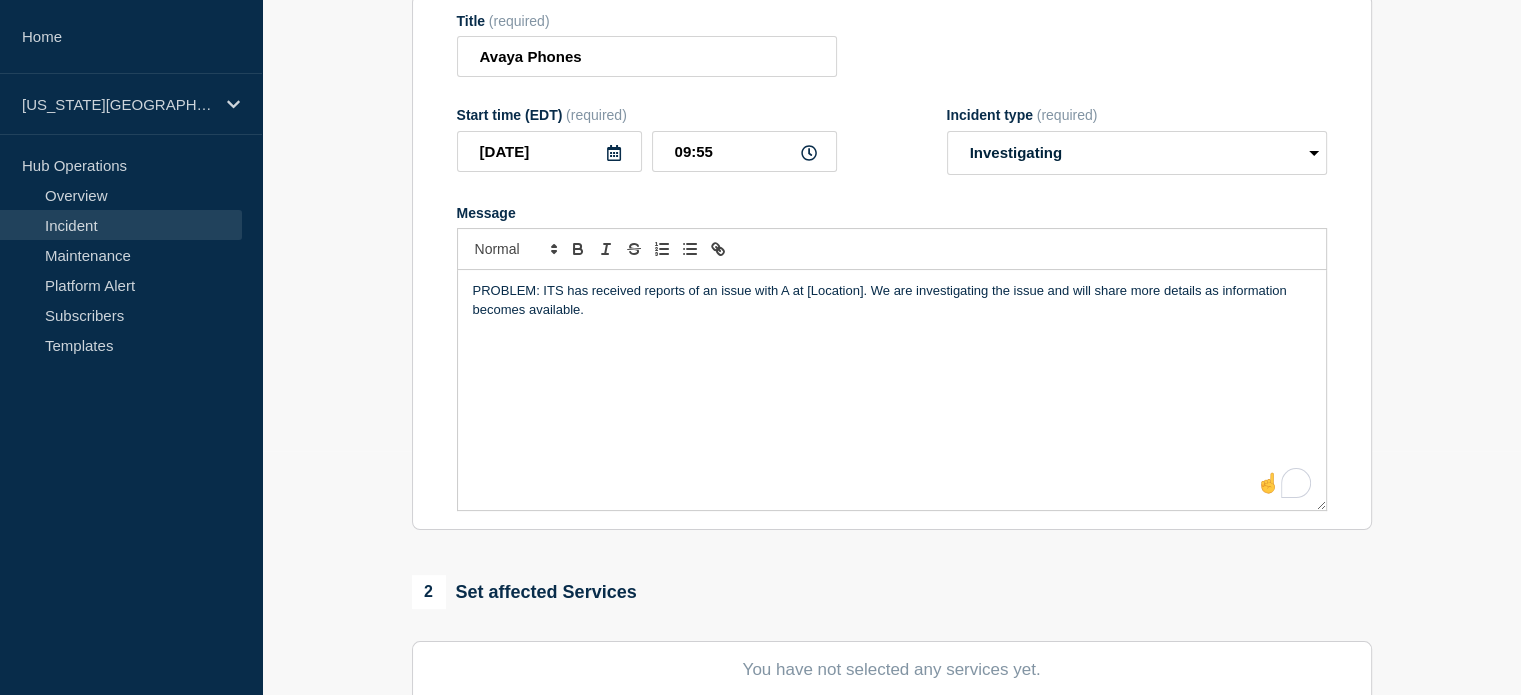 type 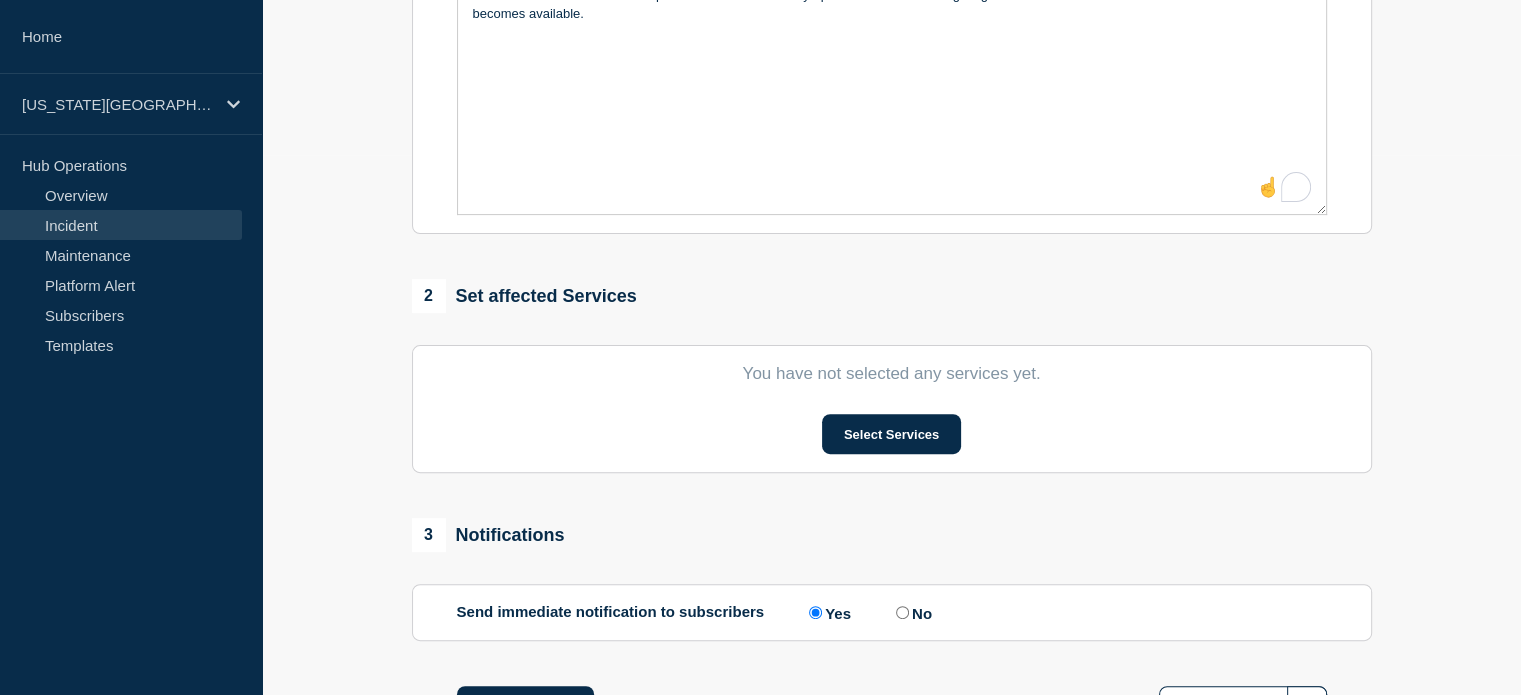 scroll, scrollTop: 544, scrollLeft: 0, axis: vertical 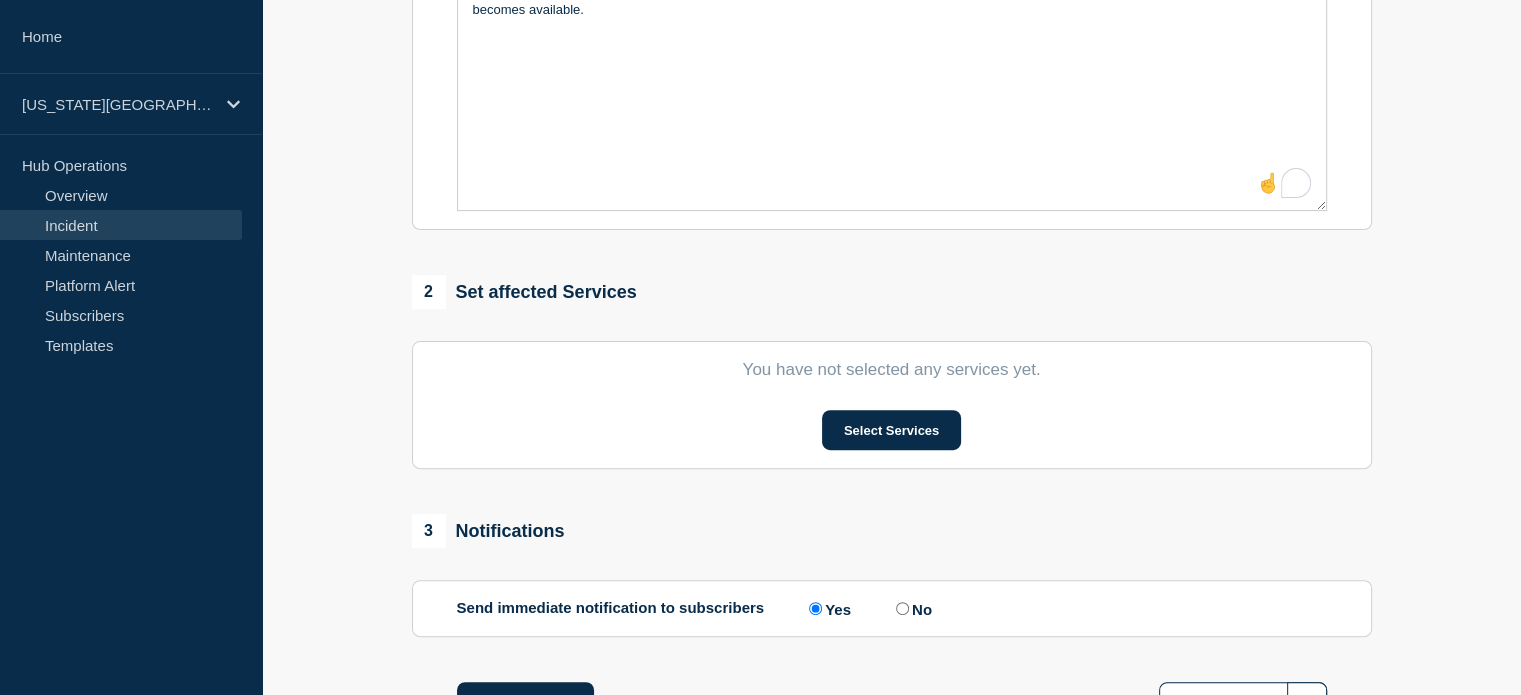 click on "Select Services" at bounding box center [891, 430] 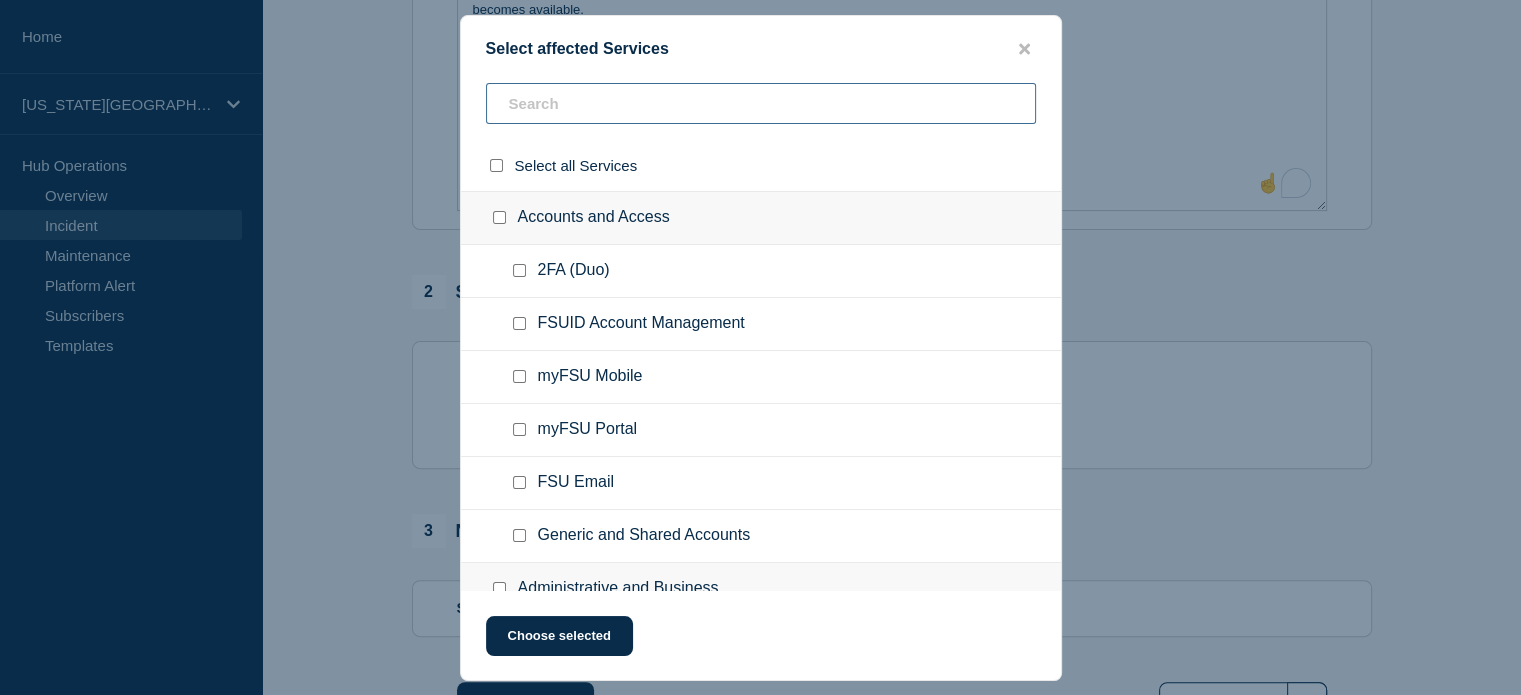click at bounding box center [761, 103] 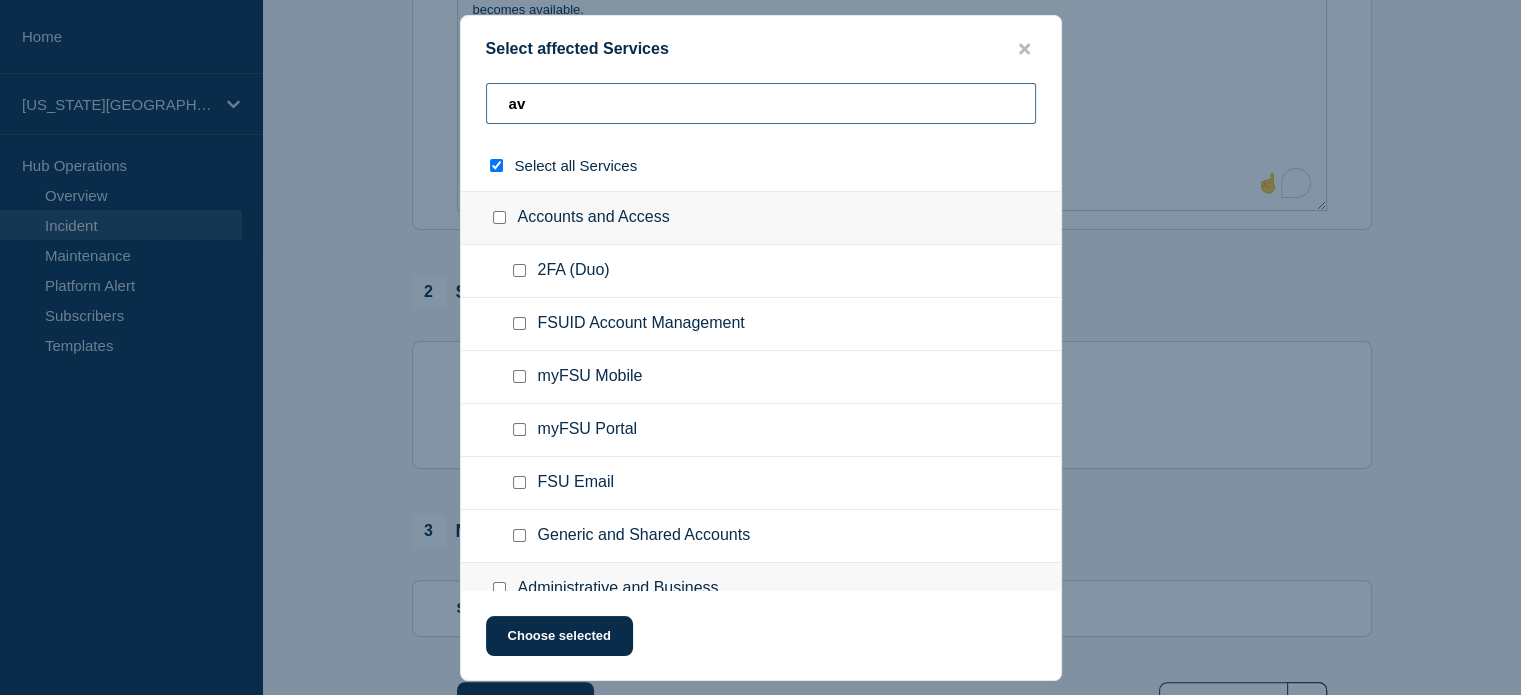 type on "ava" 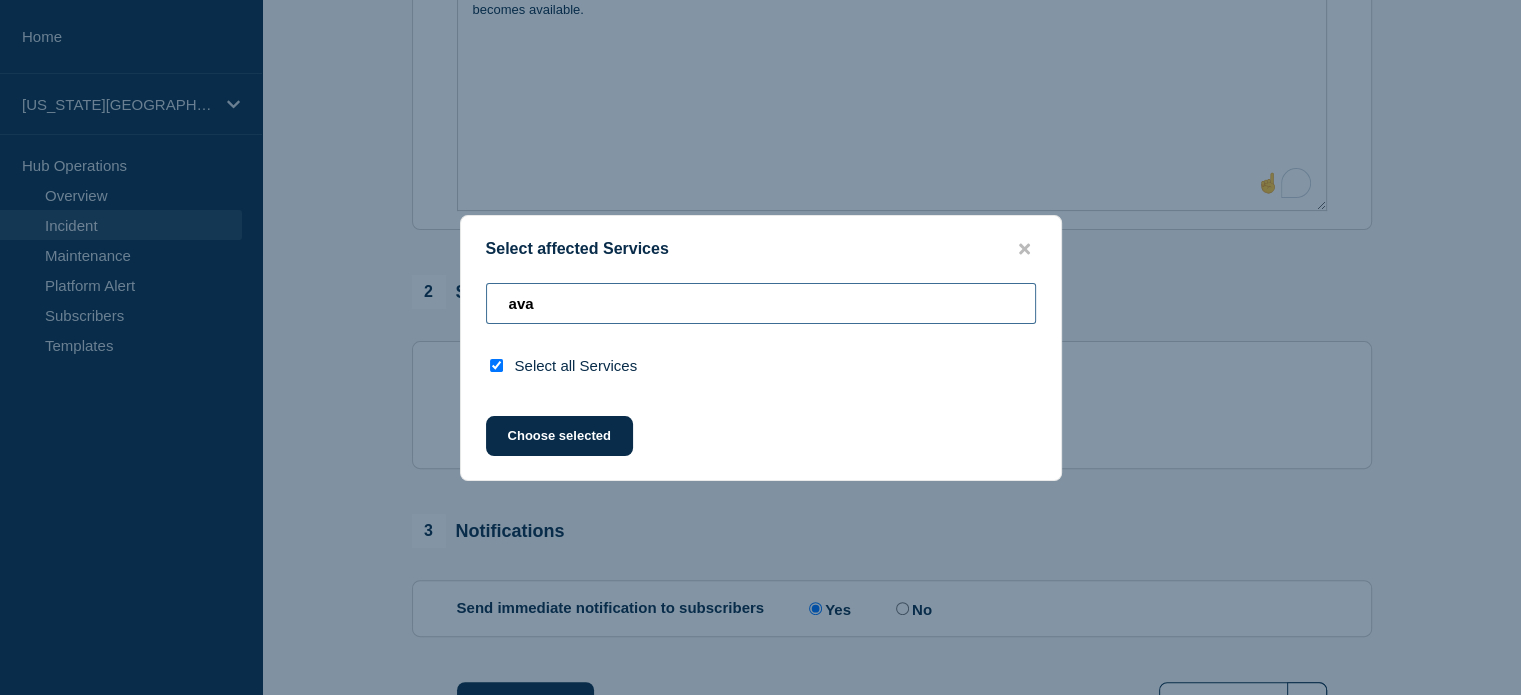 type on "av" 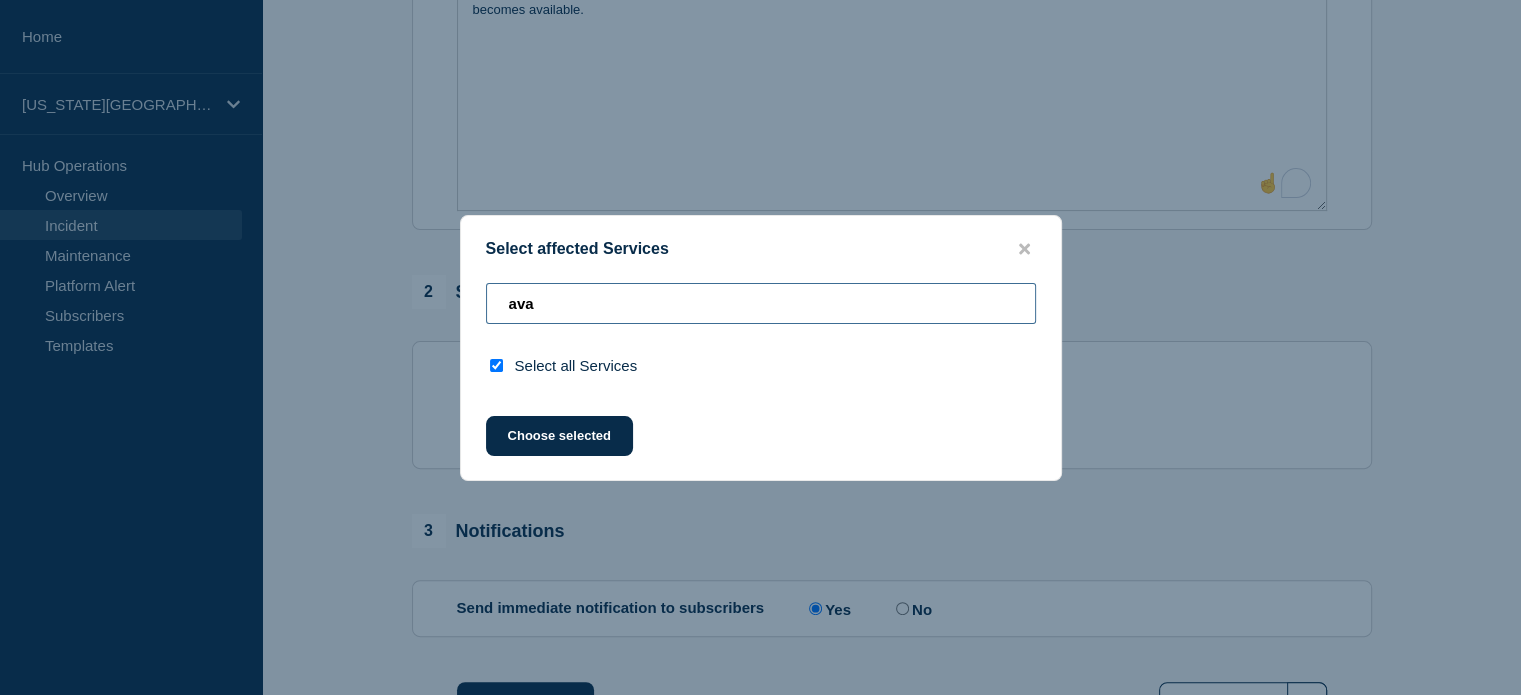 checkbox on "false" 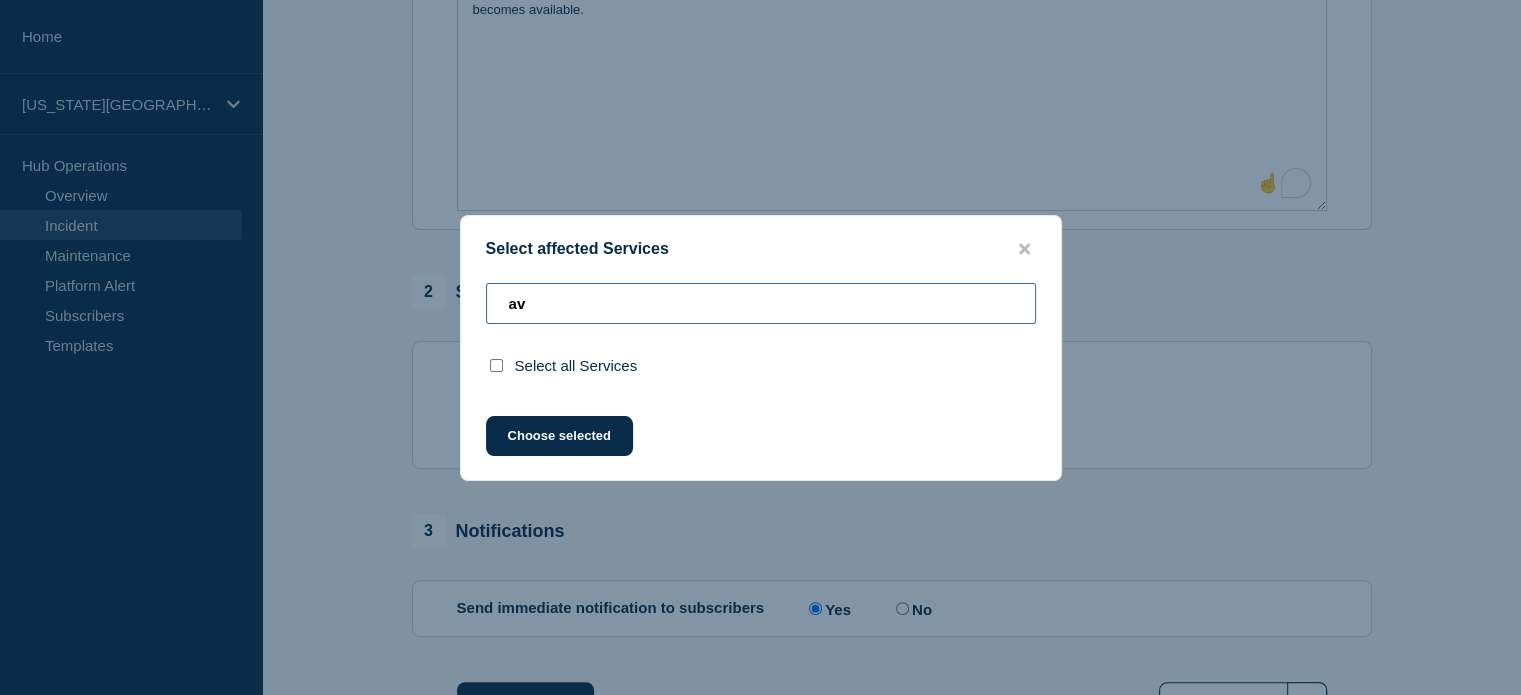 type on "a" 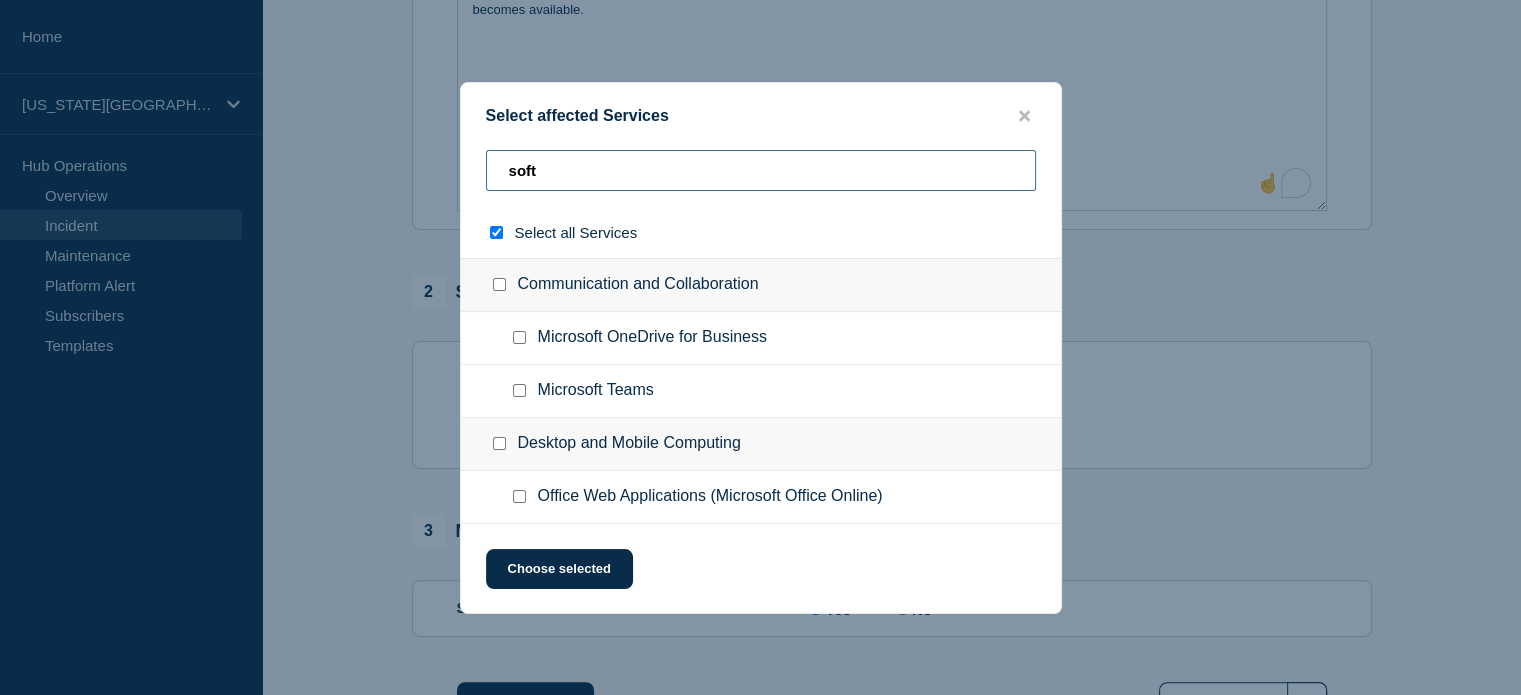 type on "soft p" 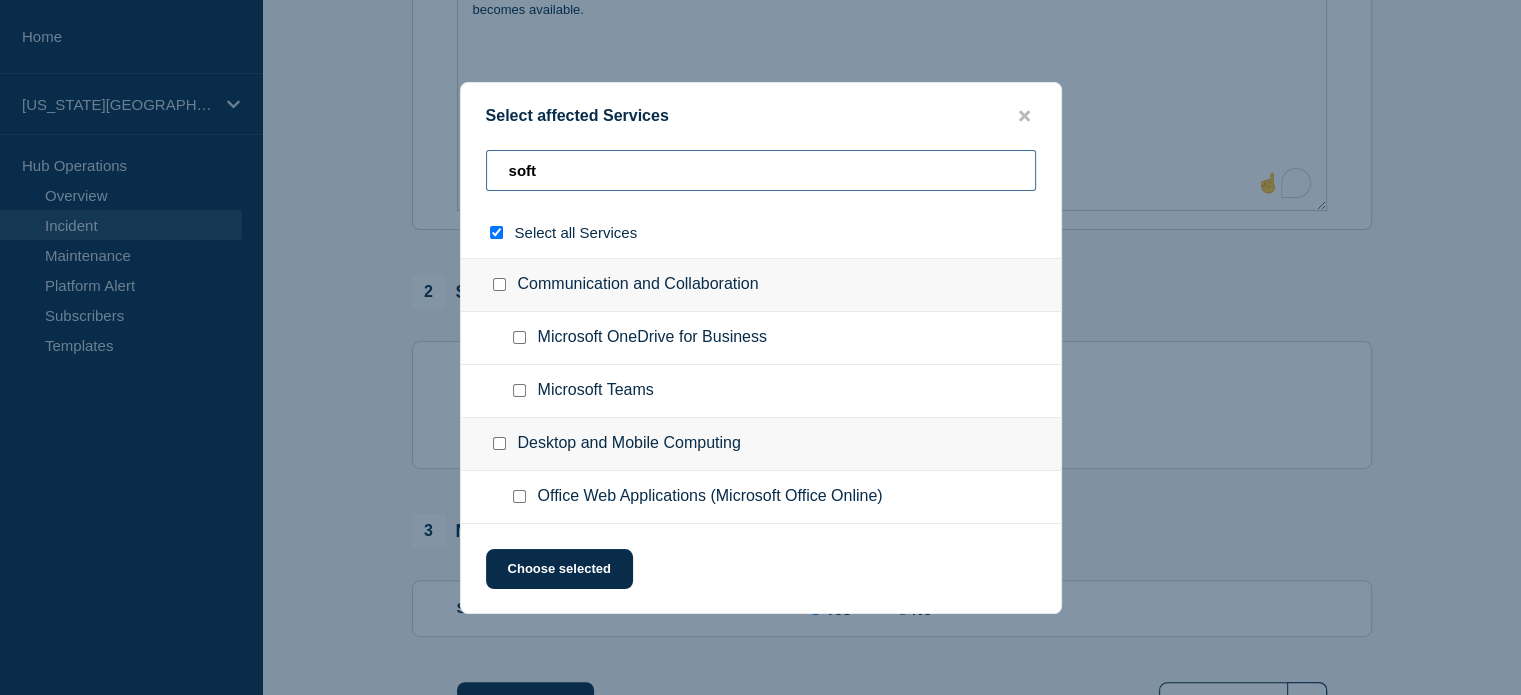 checkbox on "true" 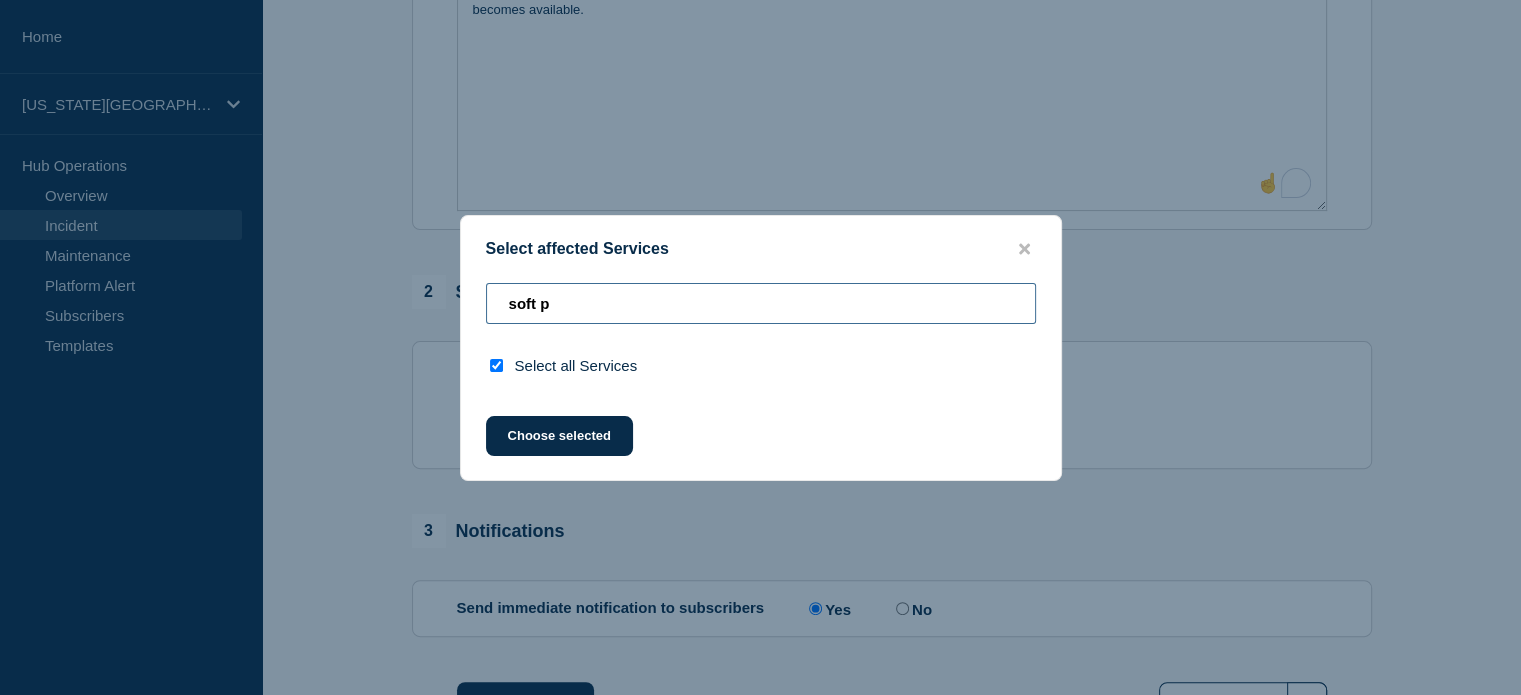 type on "soft" 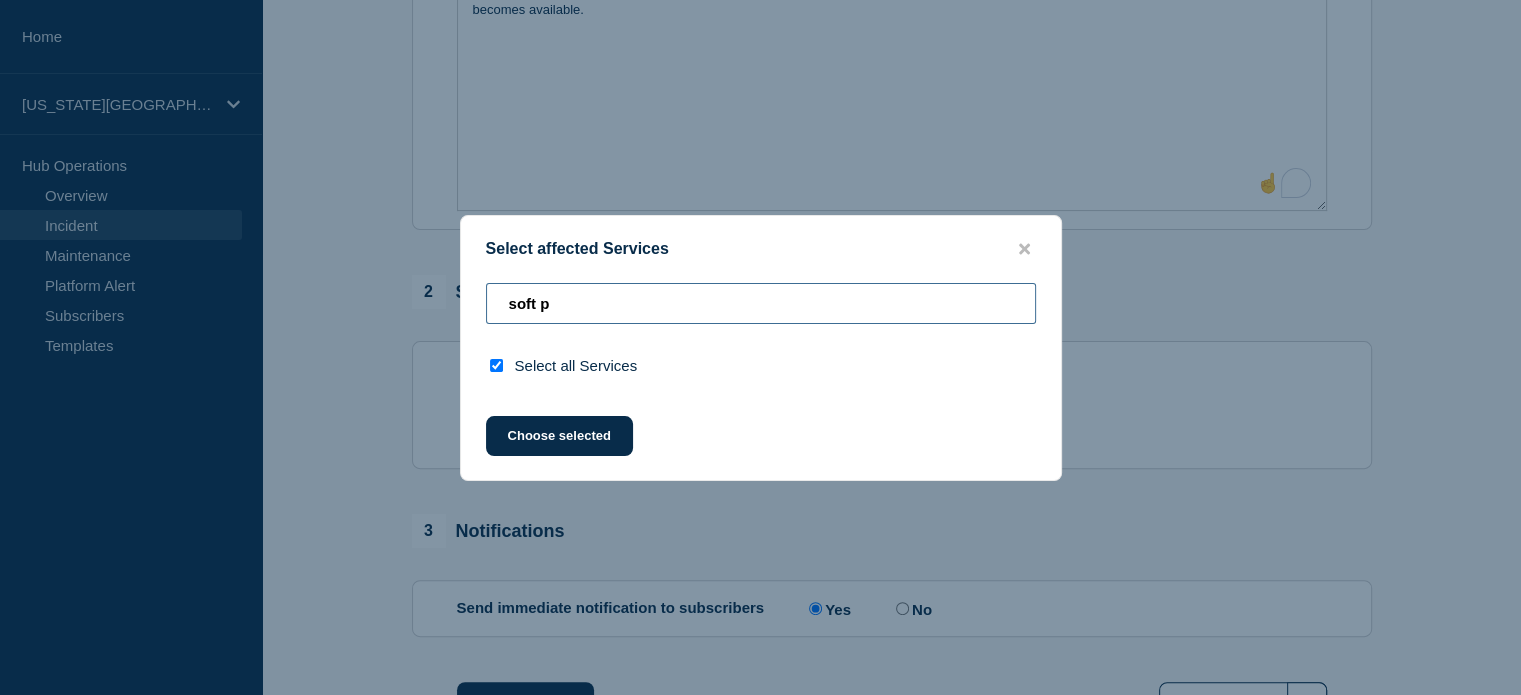 checkbox on "false" 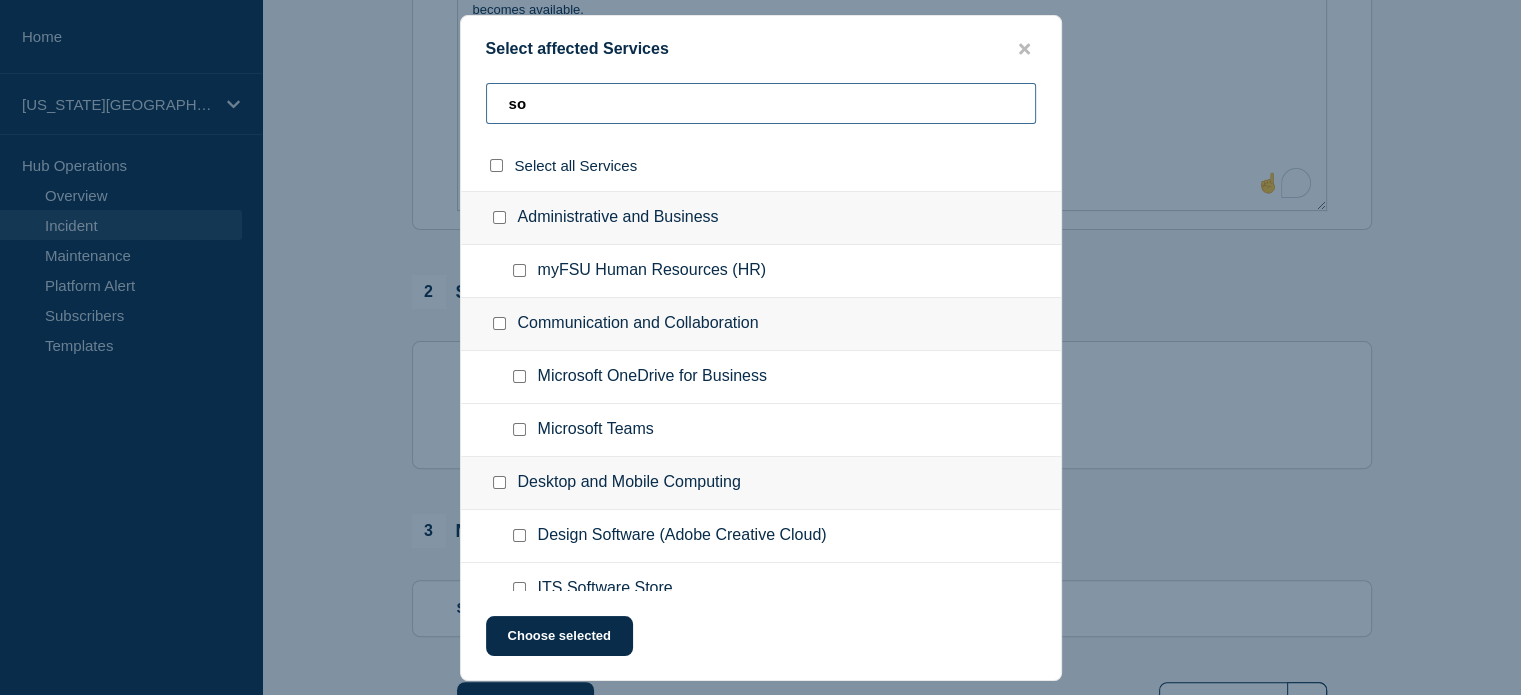 type on "s" 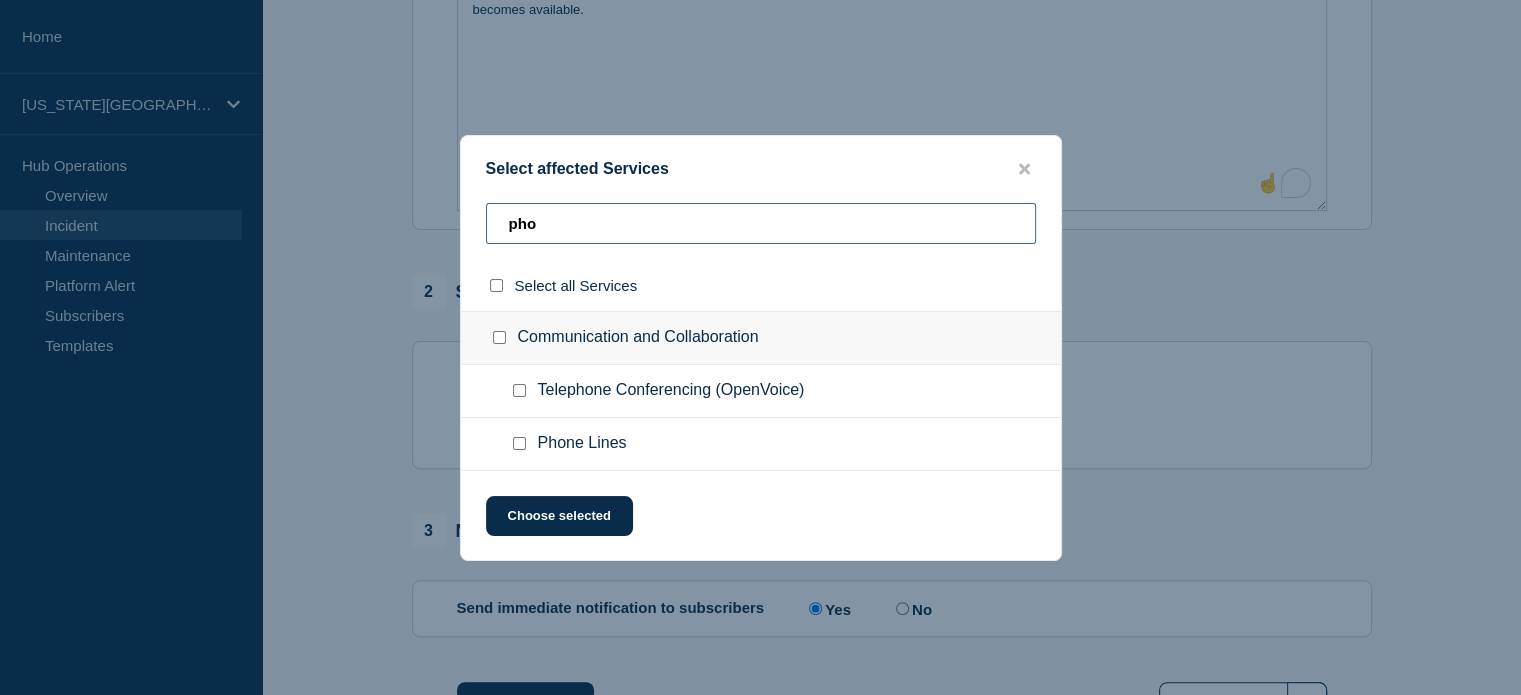 type on "pho" 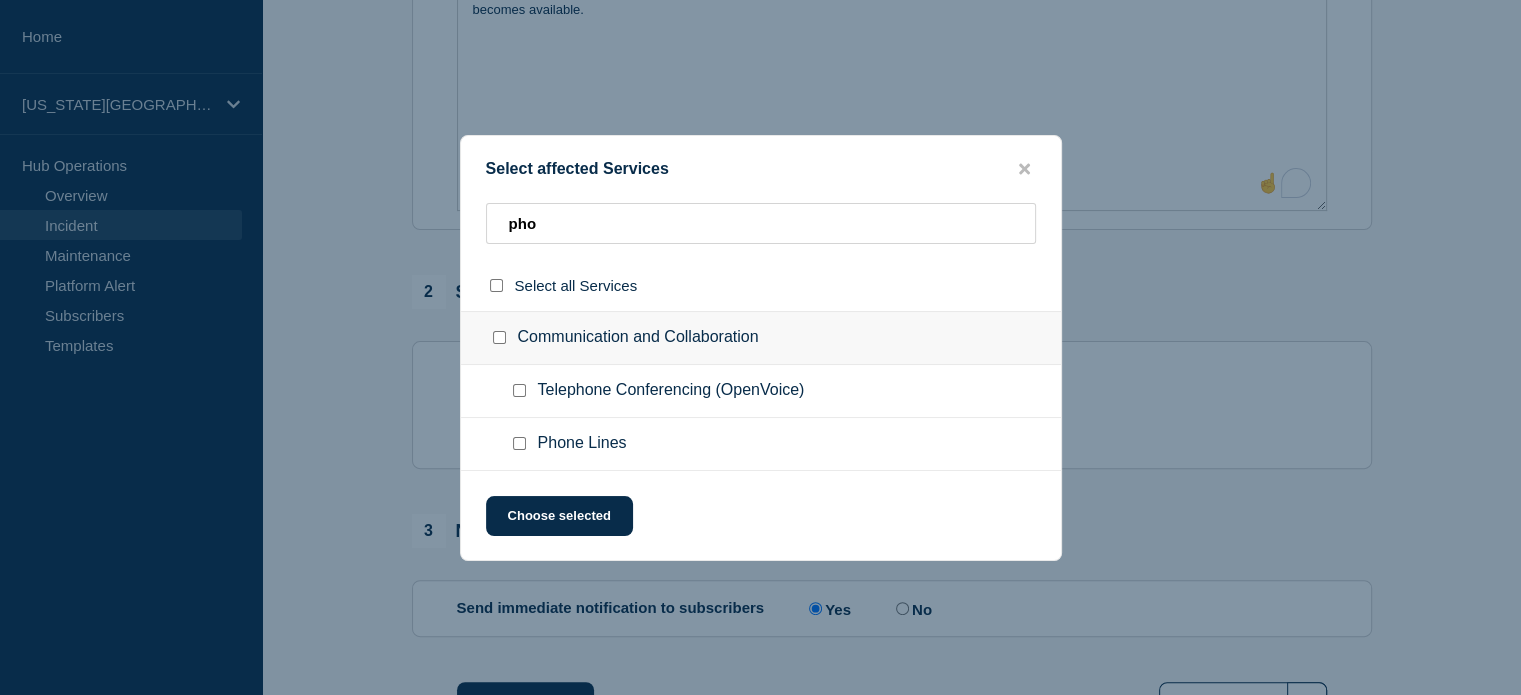 click at bounding box center [519, 443] 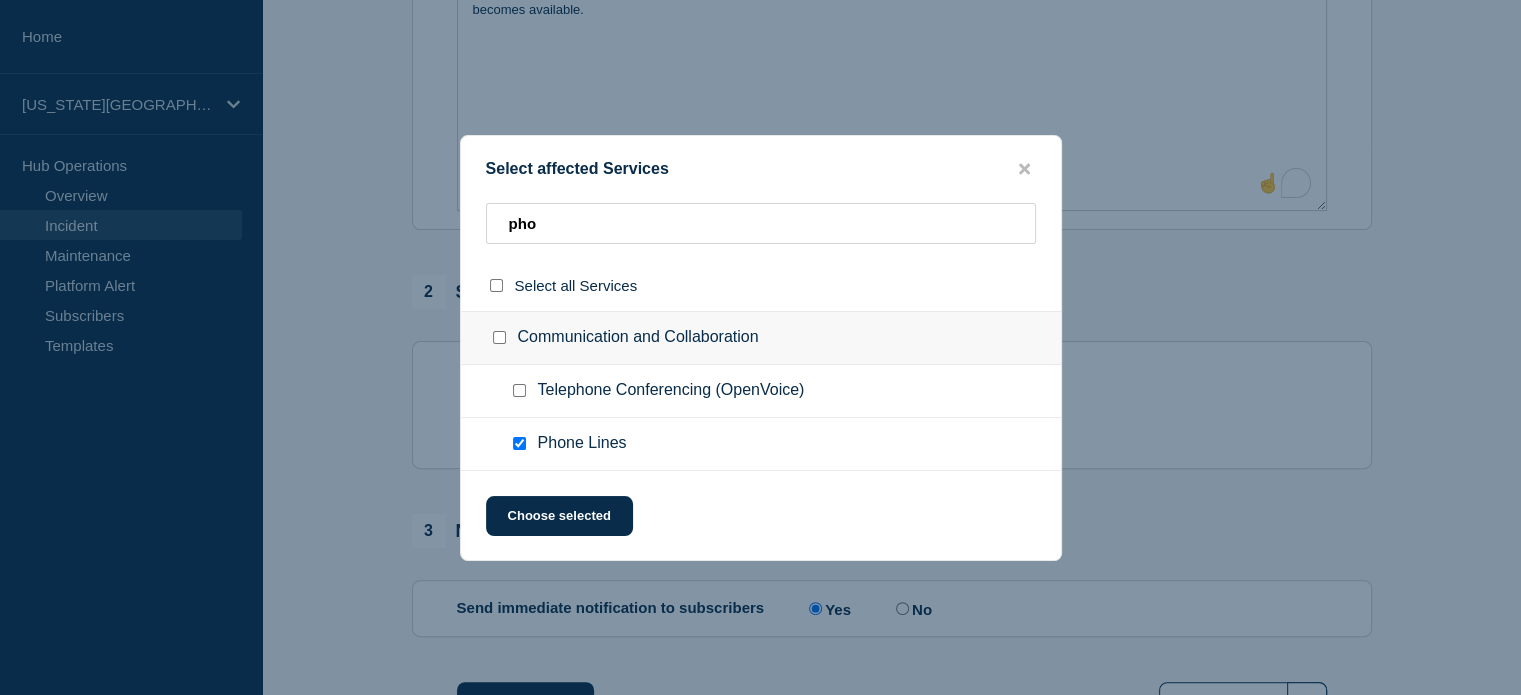 click on "Choose selected" 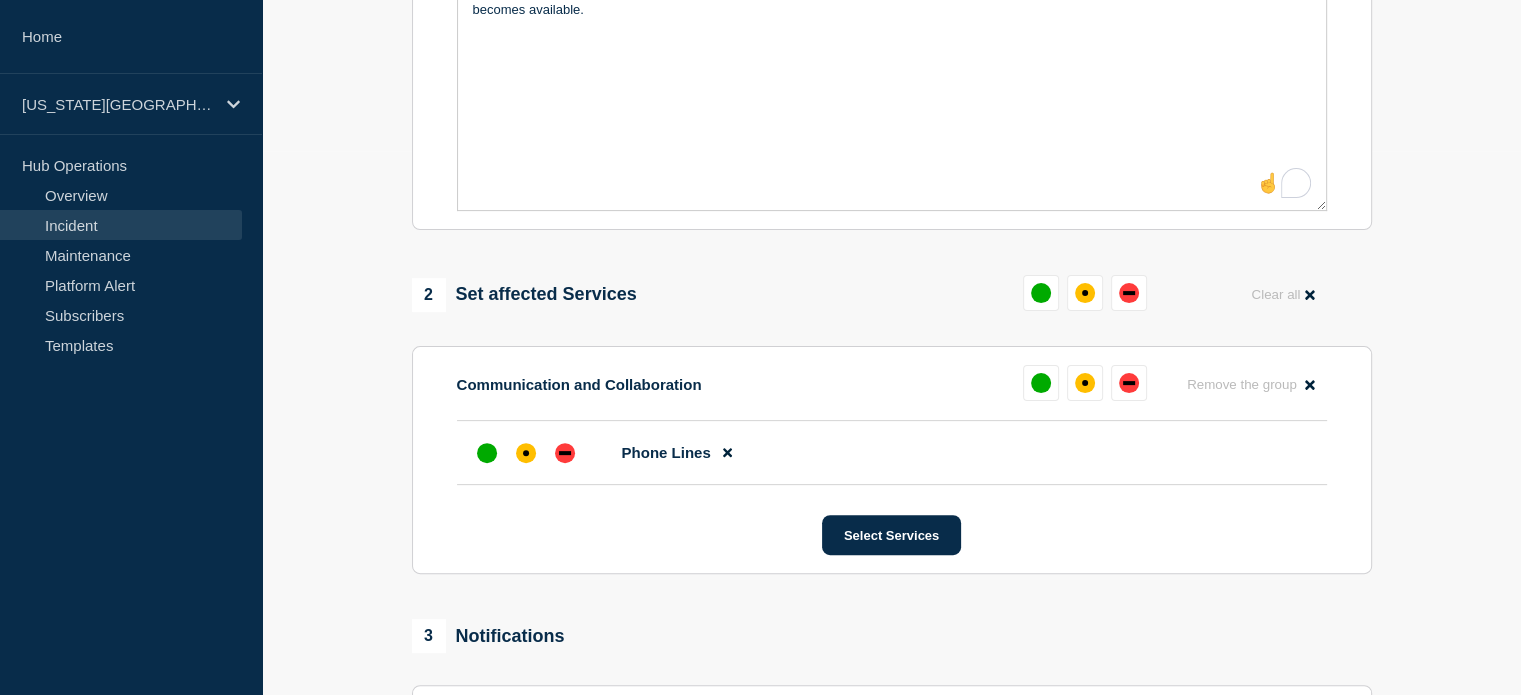 scroll, scrollTop: 0, scrollLeft: 0, axis: both 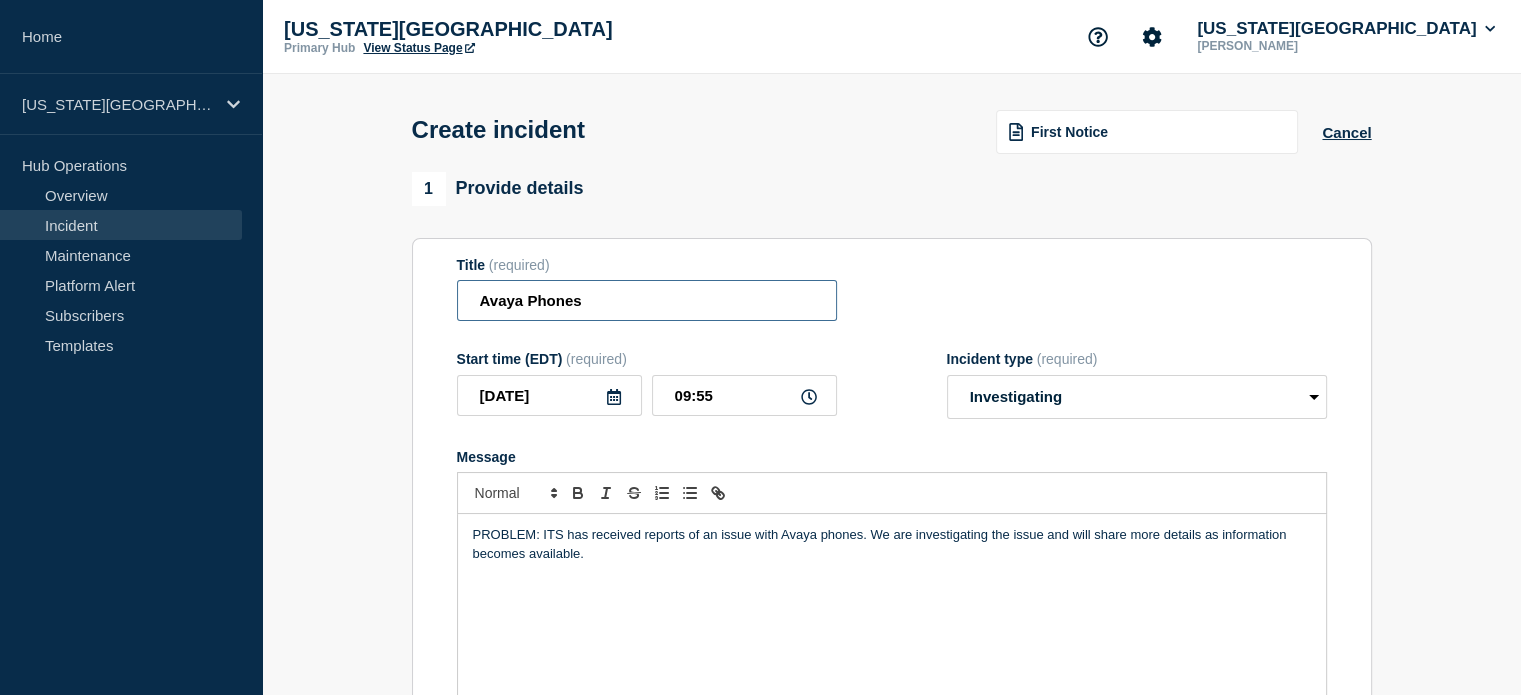 drag, startPoint x: 620, startPoint y: 302, endPoint x: 317, endPoint y: 310, distance: 303.1056 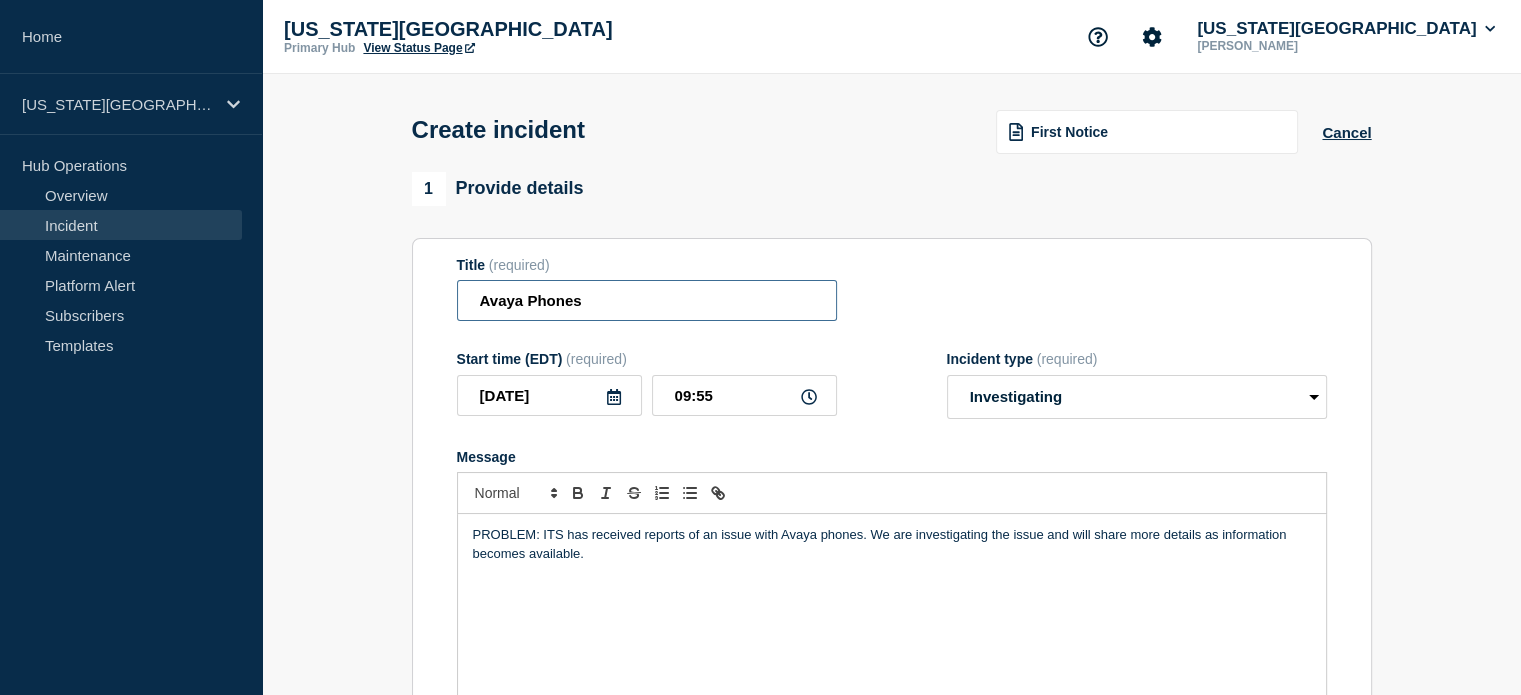 click on "1  Provide details  Title  (required) Avaya Phones Start time (EDT)  (required) [DATE] 09:55 Incident type  (required) Select option Investigating Identified Monitoring Message  PROBLEM: ITS has received reports of an issue with Avaya phones. We are investigating the issue and will share more details as information becomes available. 2  Set affected Services  Clear all  Communication and Collaboration Remove the group Remove   Phone Lines Select Services 3  Notifications  Send immediate notification to subscribers Send immediate notification to subscribers  Yes  No Create incident Cancel Save as draft" at bounding box center [891, 797] 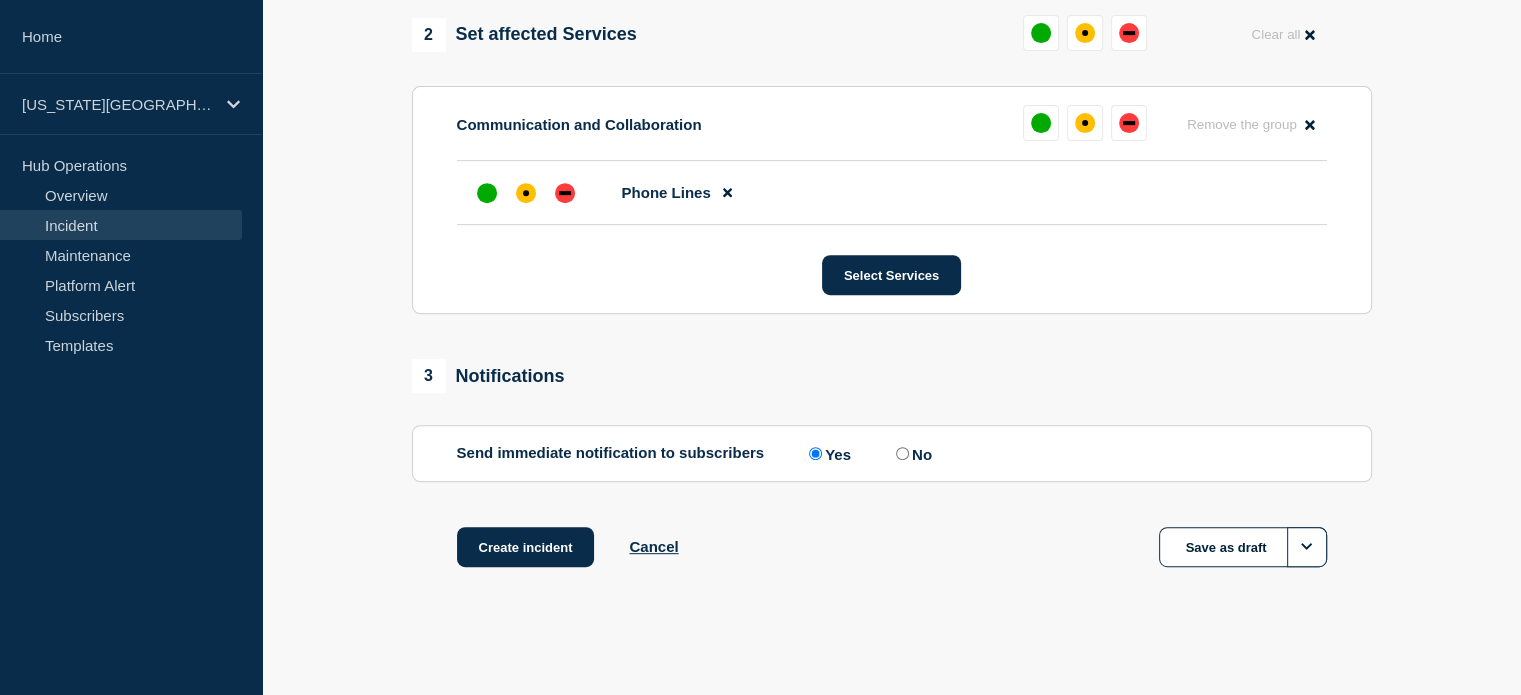 scroll, scrollTop: 816, scrollLeft: 0, axis: vertical 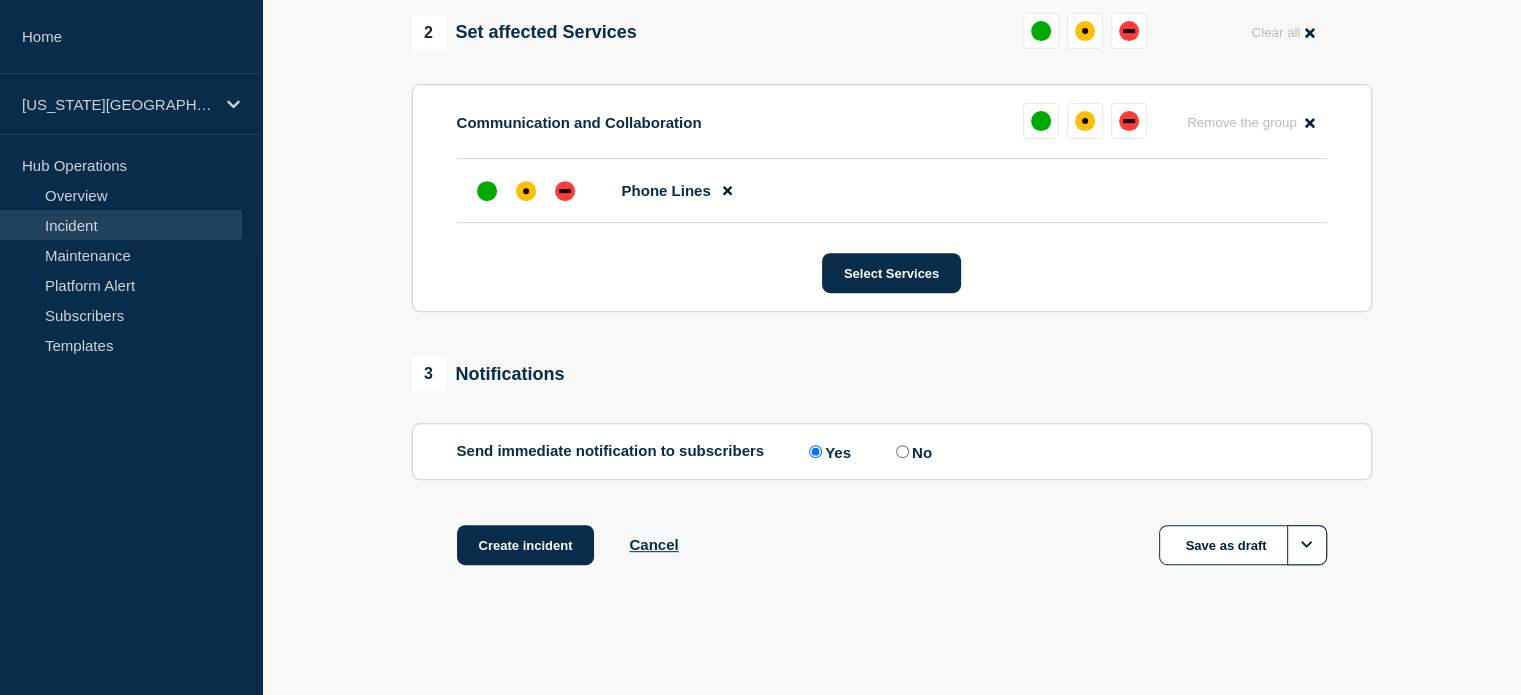 type on "Phone lines" 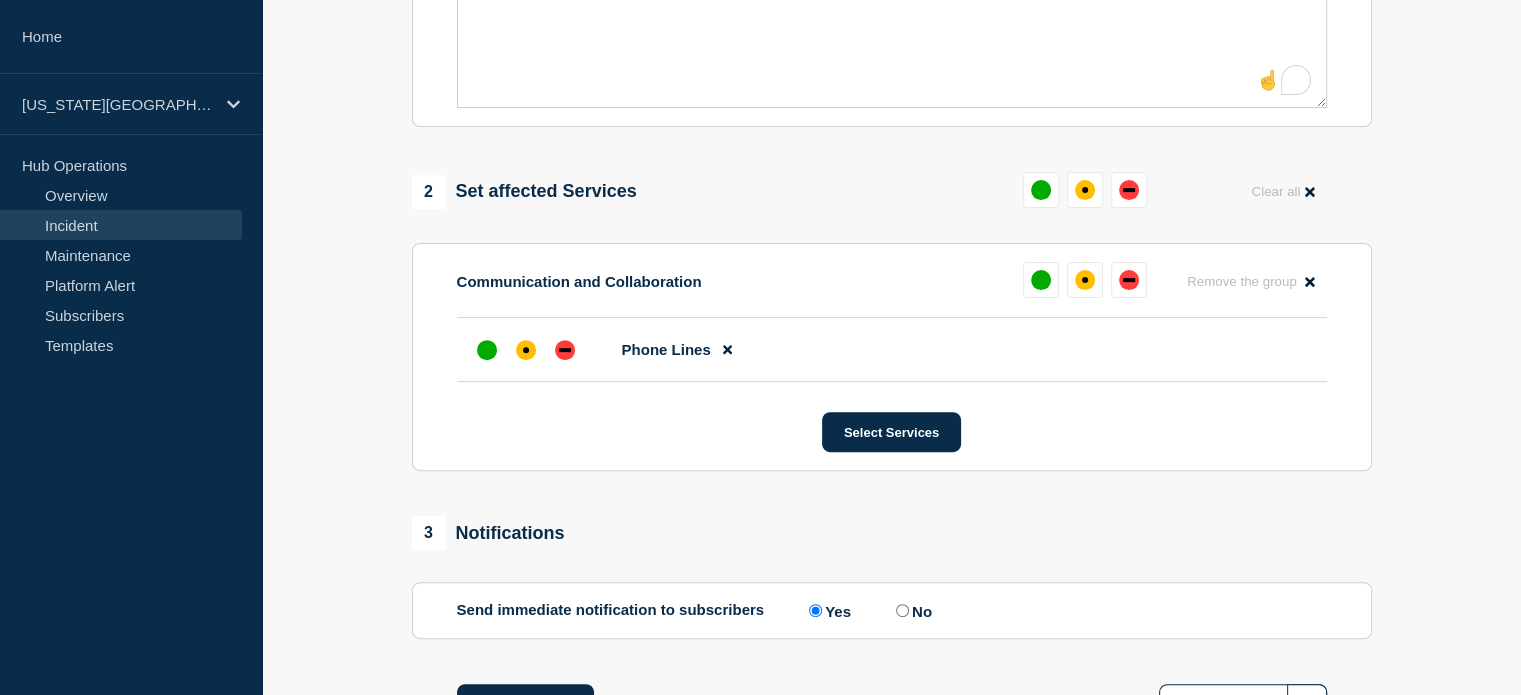 scroll, scrollTop: 816, scrollLeft: 0, axis: vertical 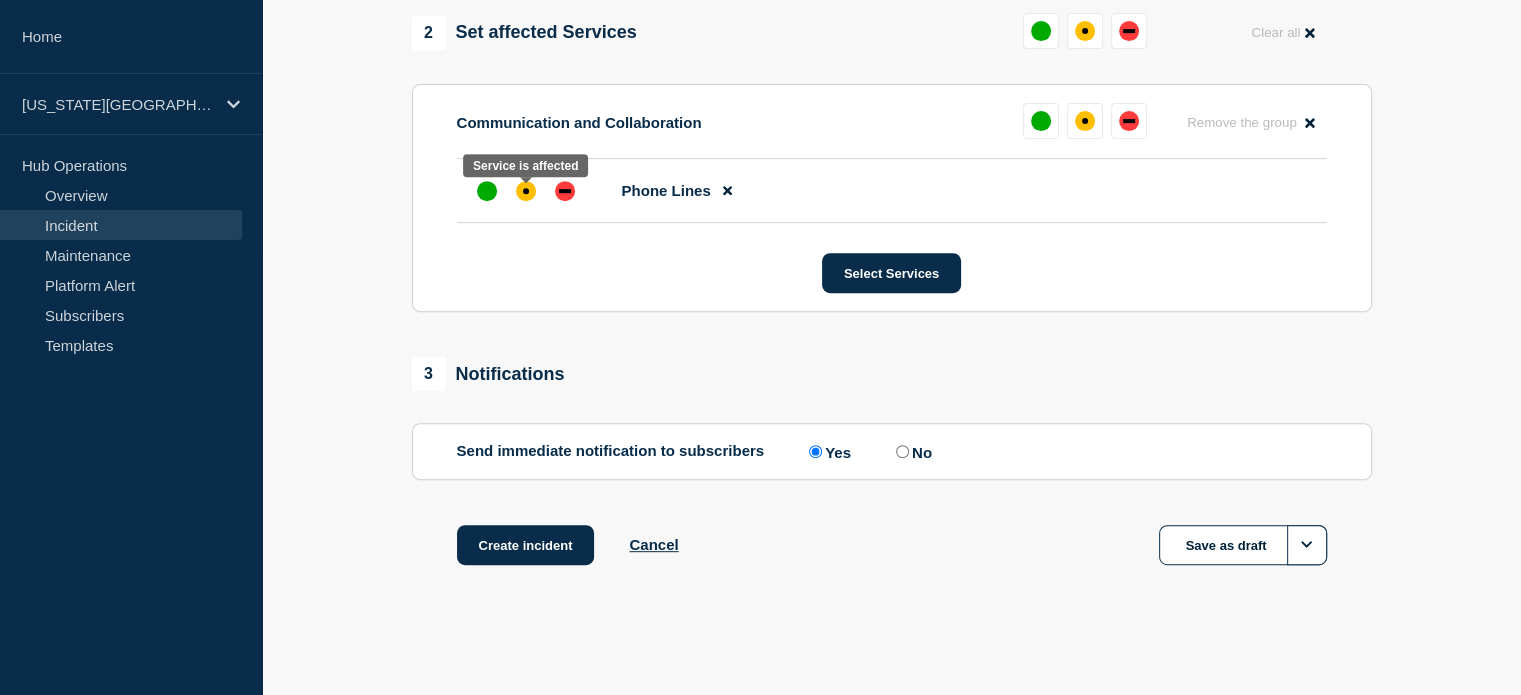 click at bounding box center [526, 191] 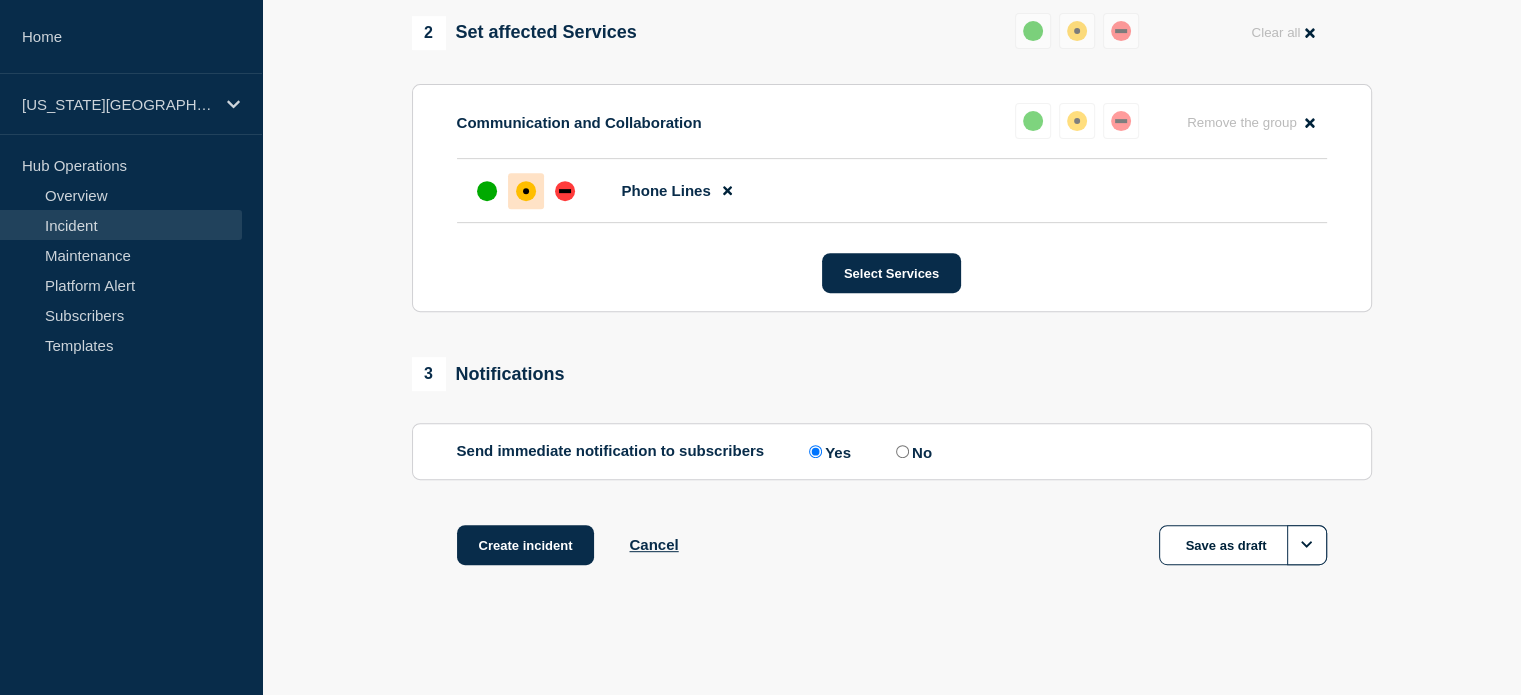 click on "Create incident" at bounding box center [526, 545] 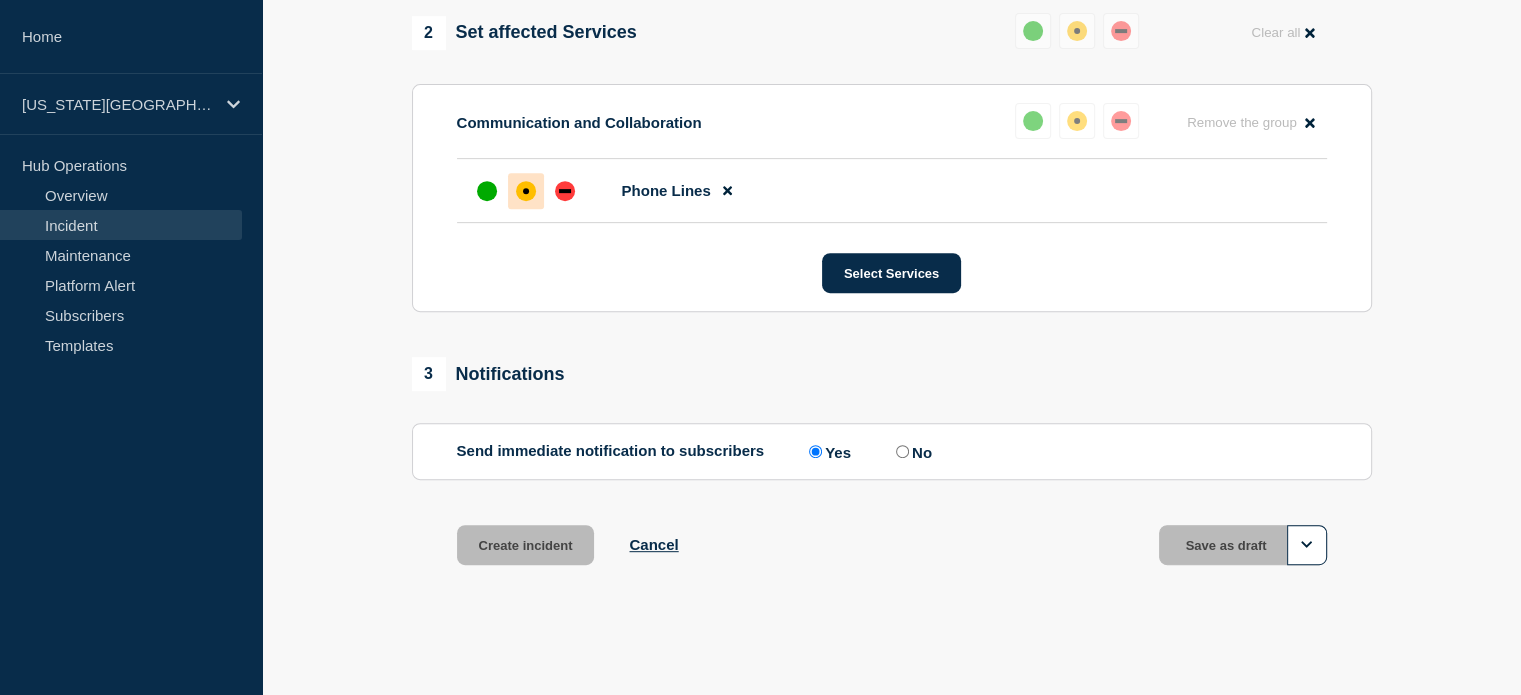 scroll, scrollTop: 858, scrollLeft: 0, axis: vertical 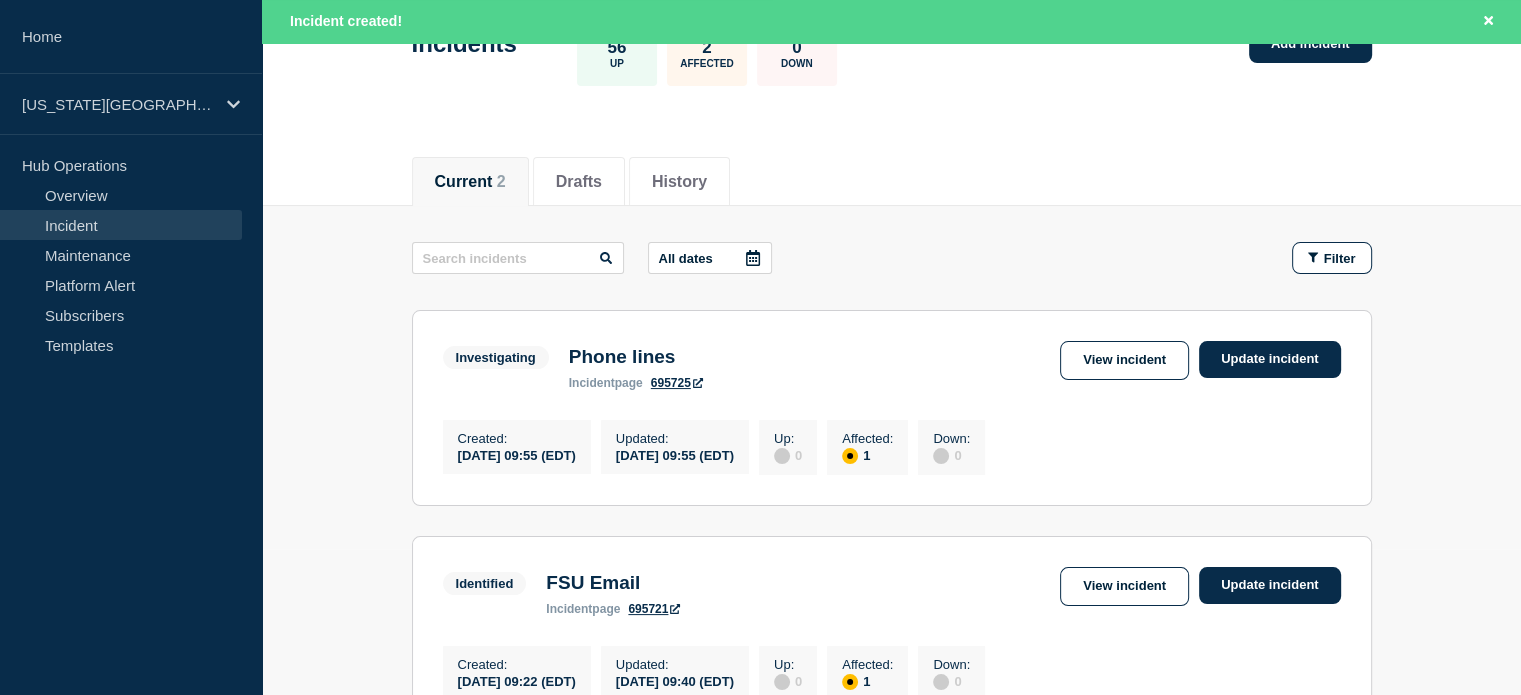 click on "Update incident" at bounding box center (1270, 359) 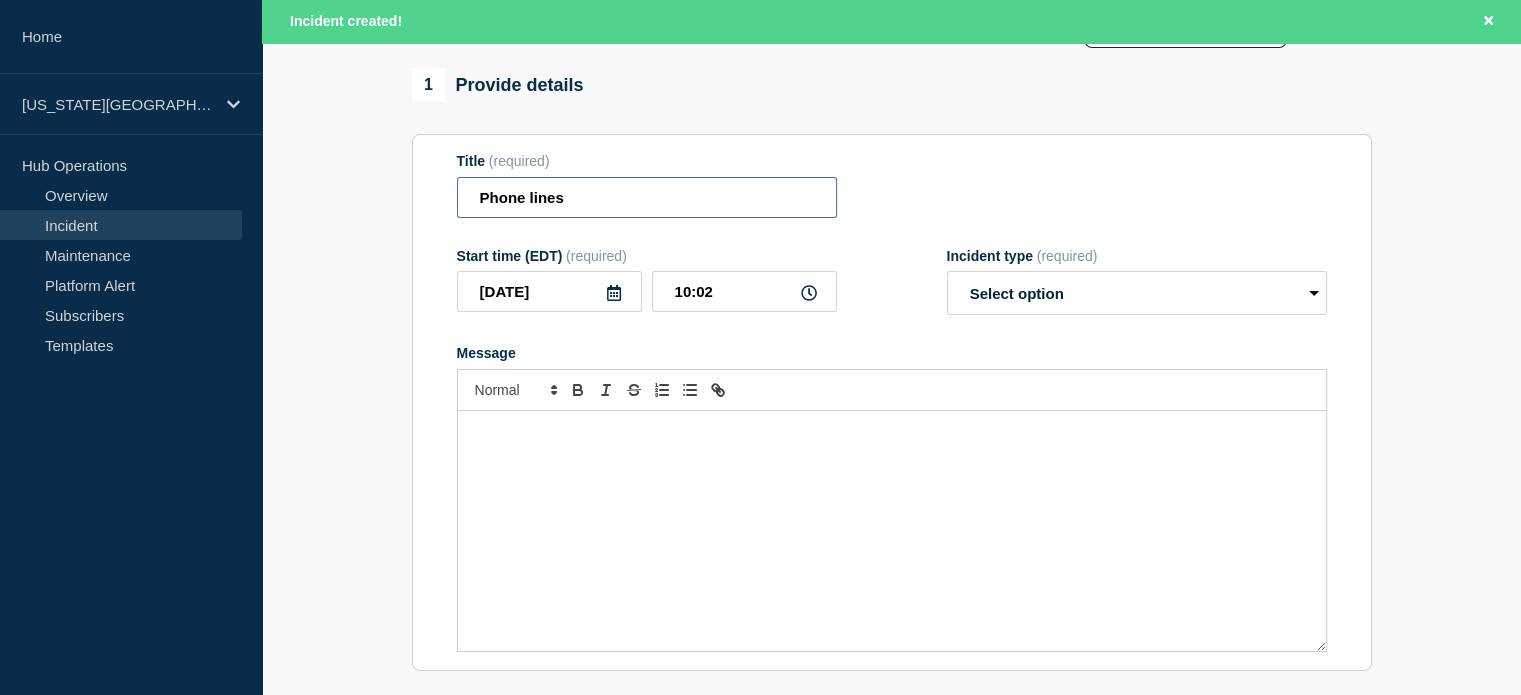 click on "Phone lines" at bounding box center [647, 197] 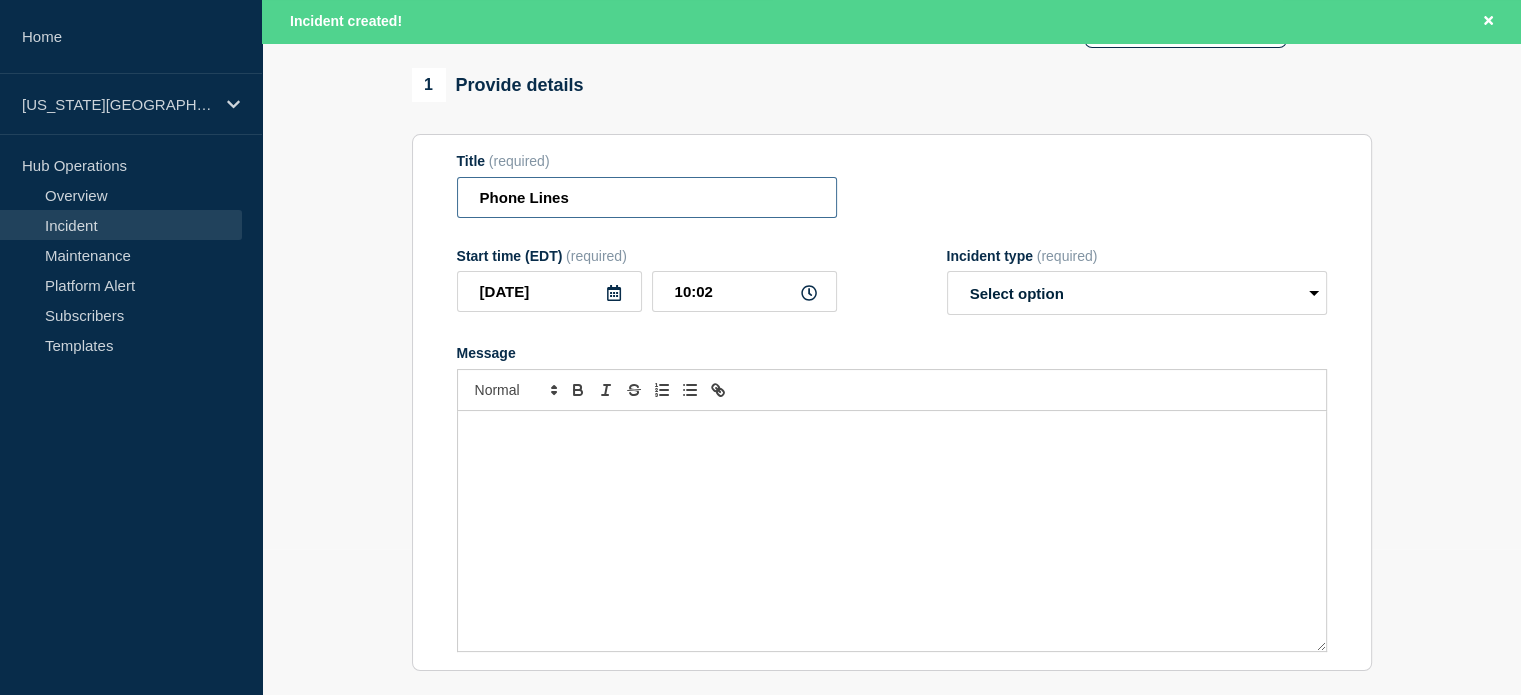 type on "Phone Lines" 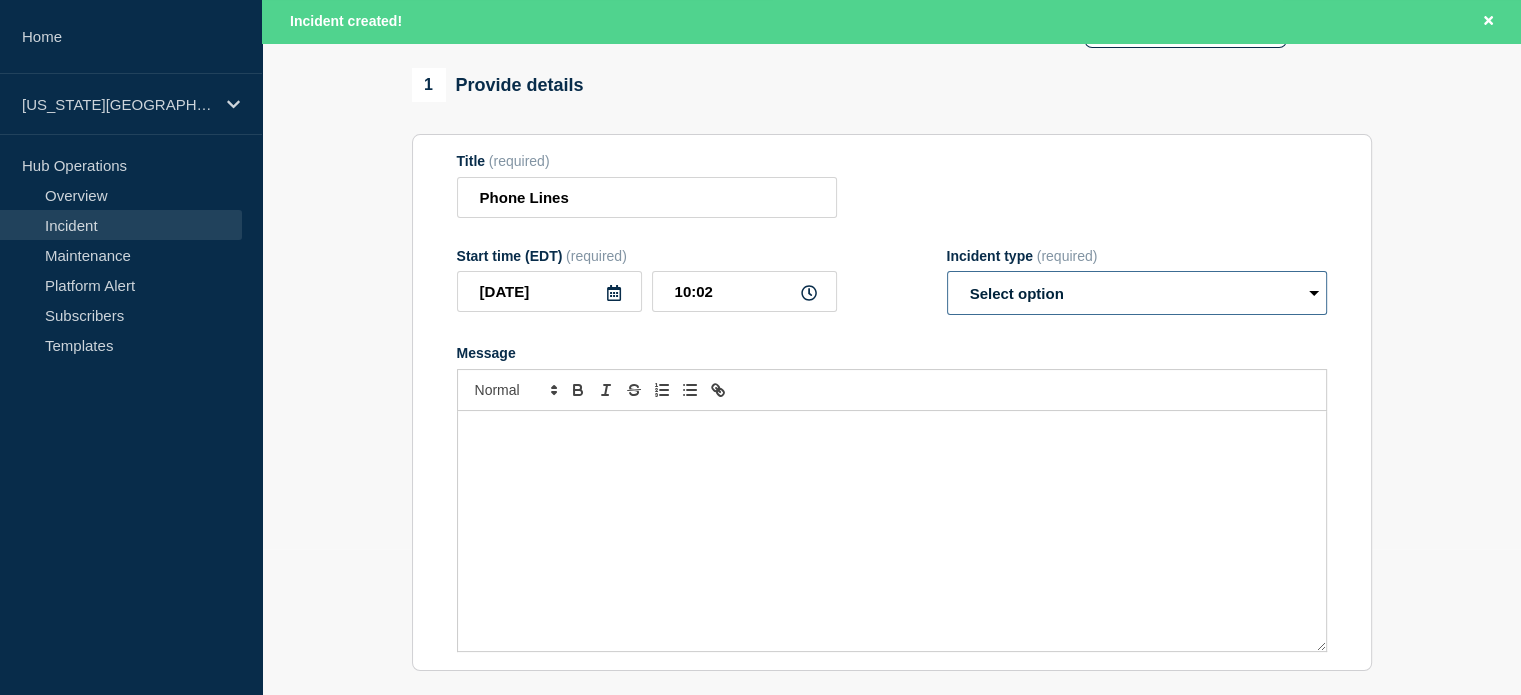 click on "Select option Investigating Identified Monitoring Resolved" at bounding box center (1137, 293) 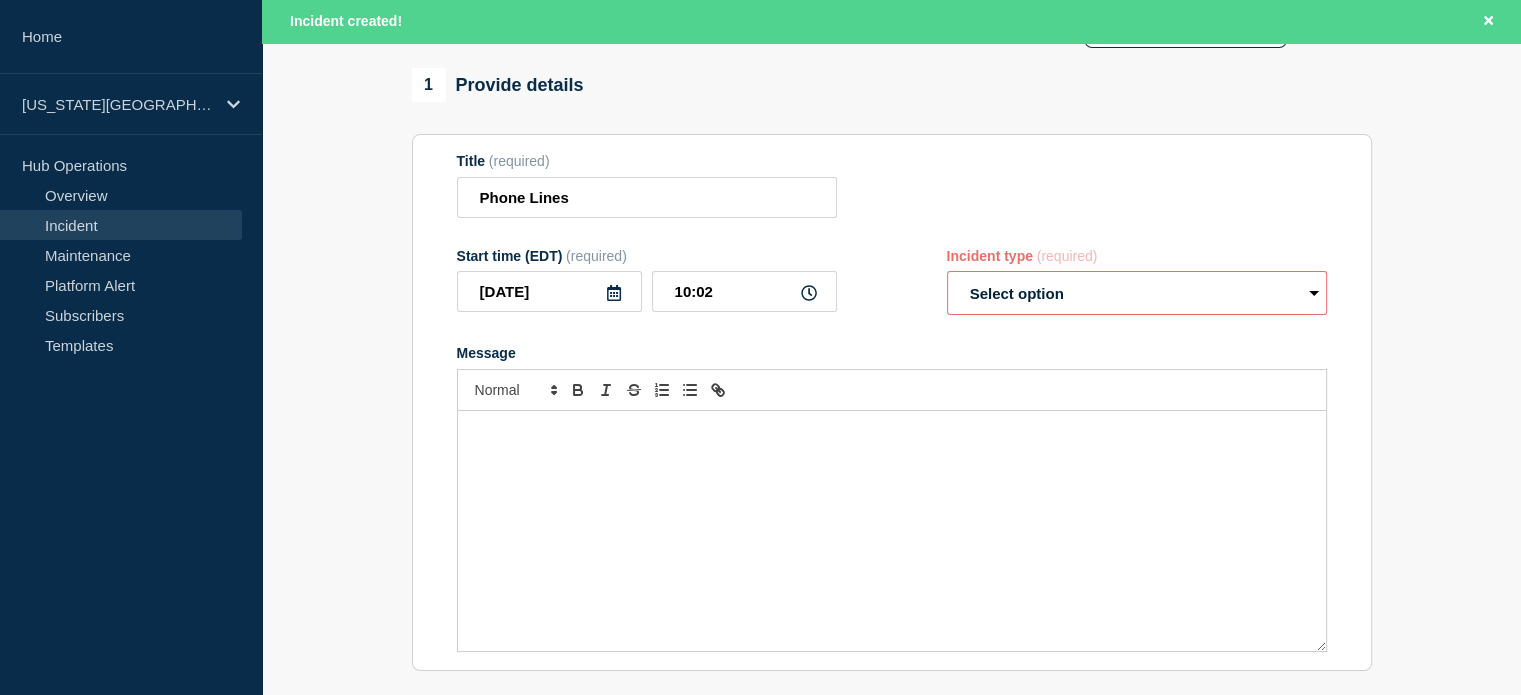 click on "Title  (required) Phone Lines" at bounding box center (892, 185) 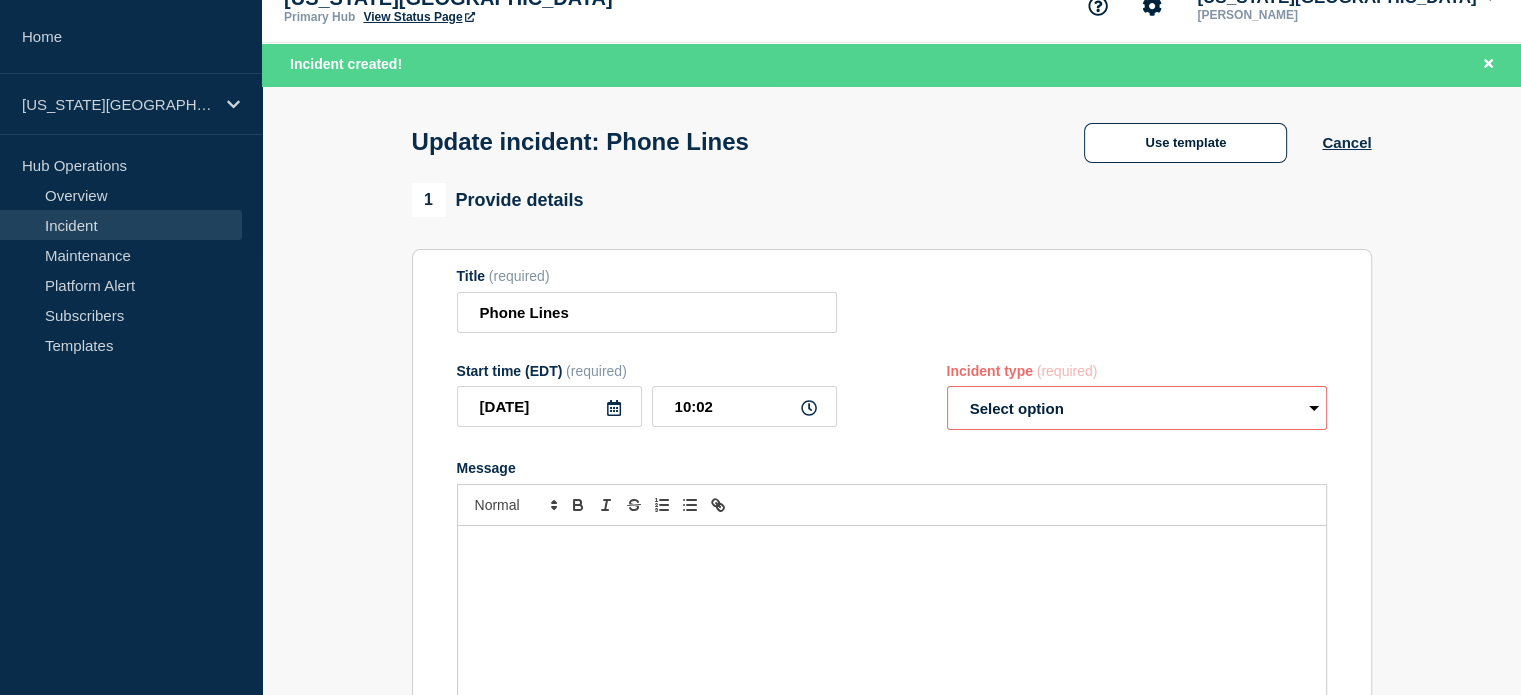 scroll, scrollTop: 27, scrollLeft: 0, axis: vertical 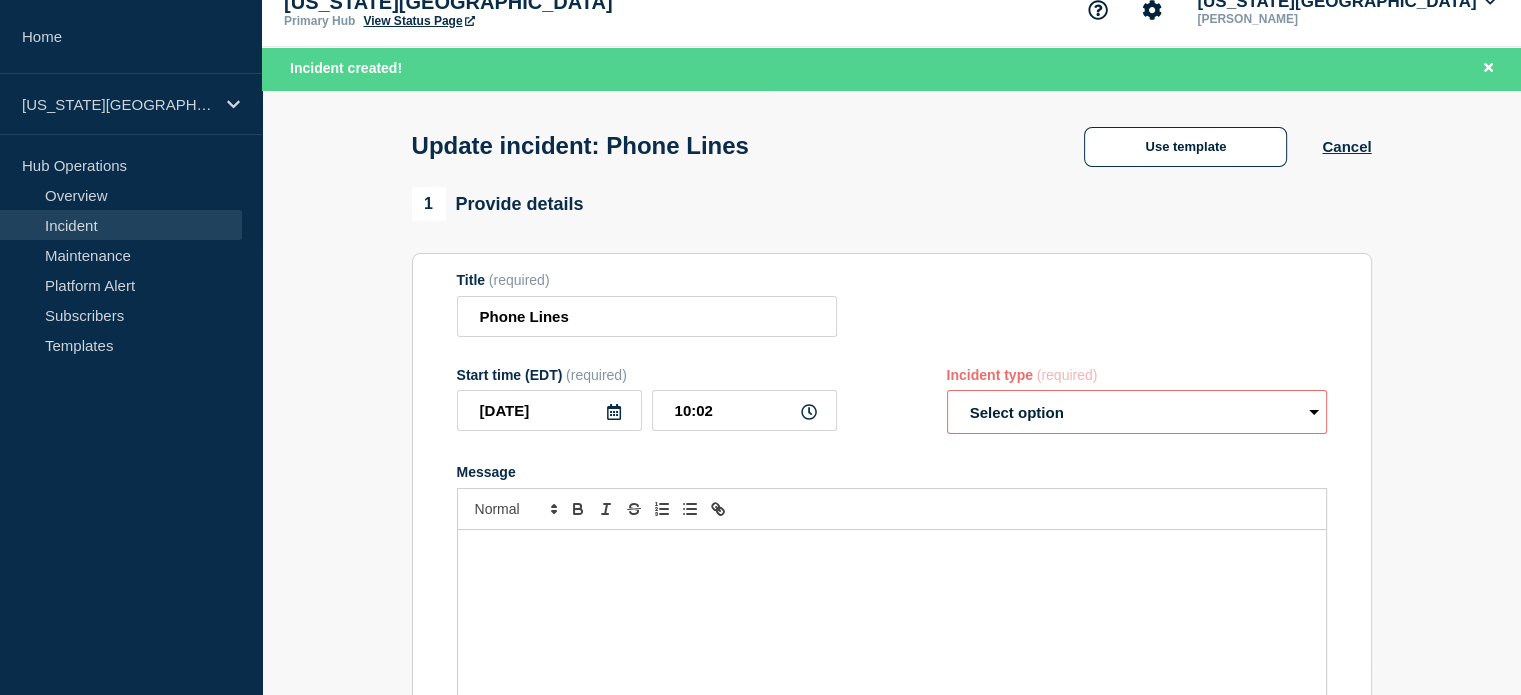 click on "Use template" at bounding box center (1185, 147) 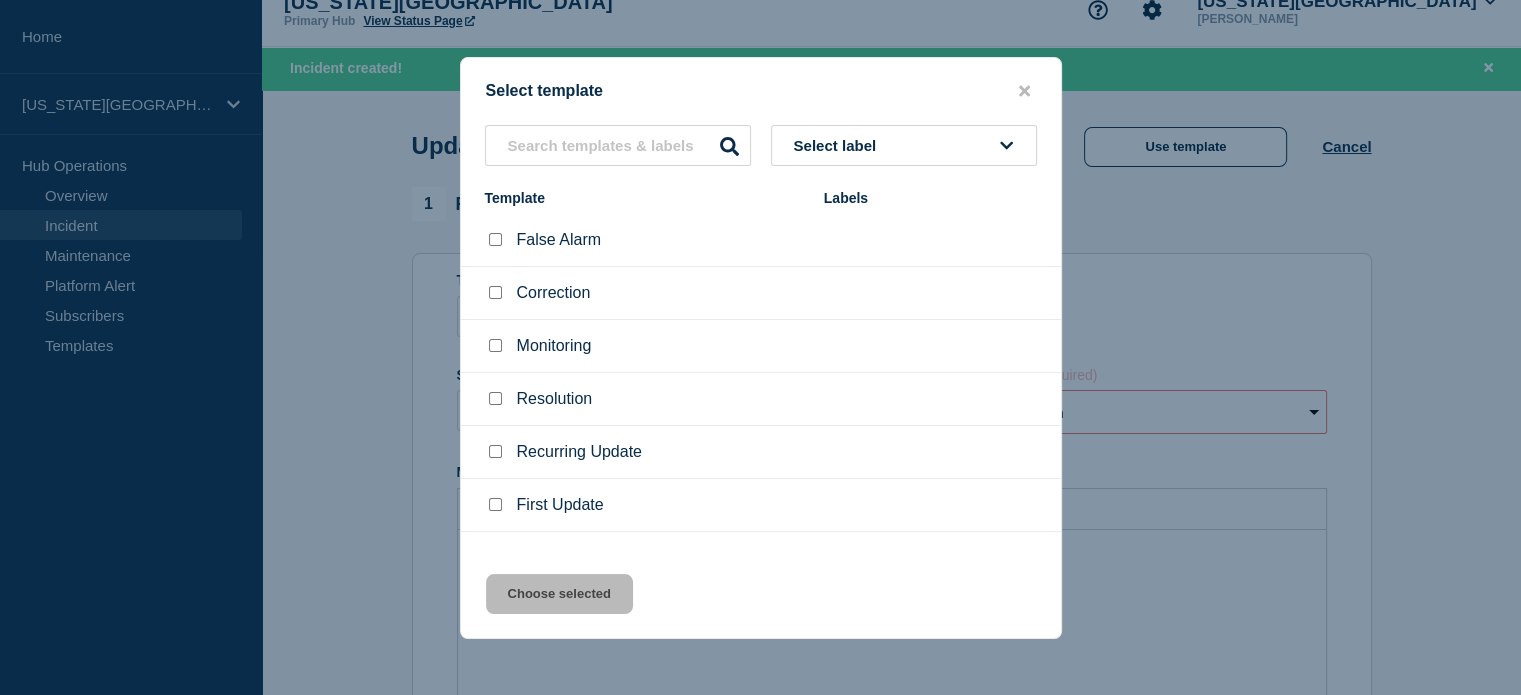 scroll, scrollTop: 33, scrollLeft: 0, axis: vertical 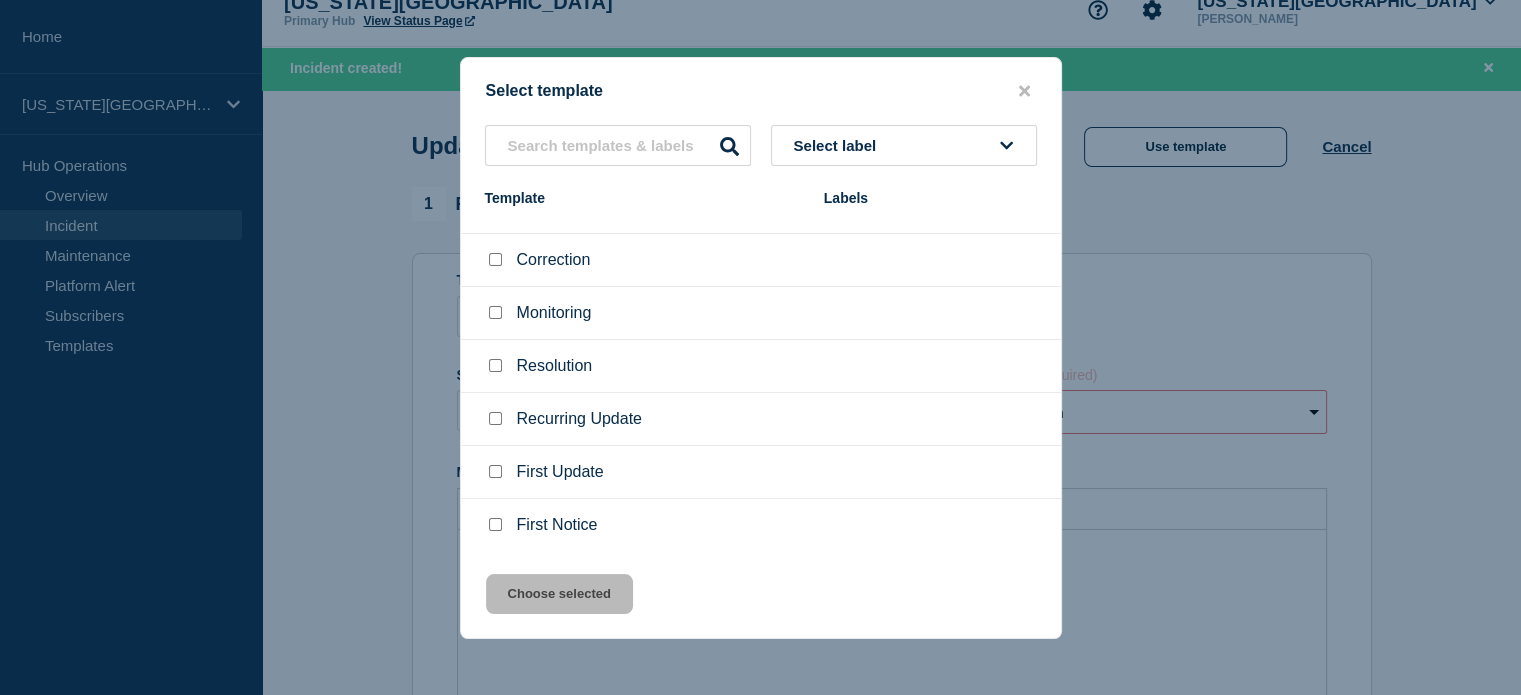 click at bounding box center (495, 471) 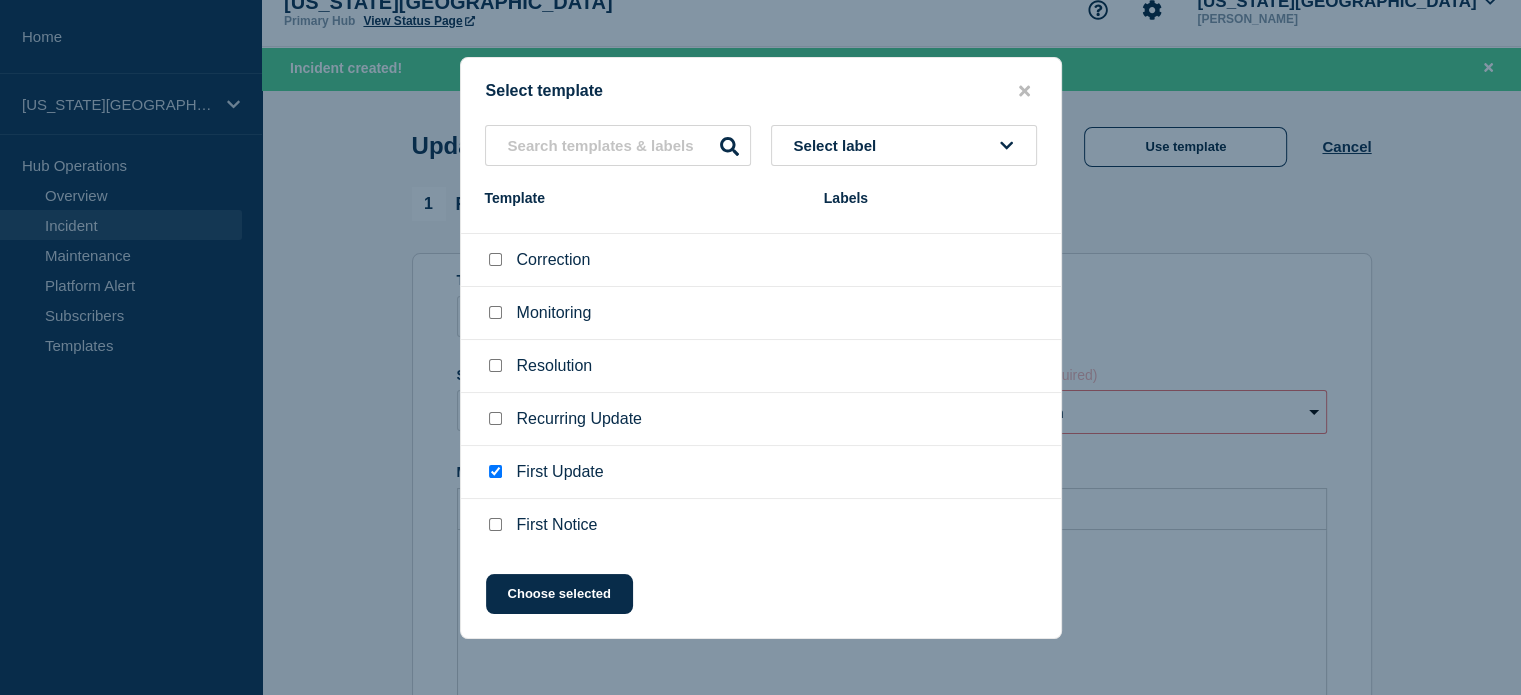 click on "Choose selected" 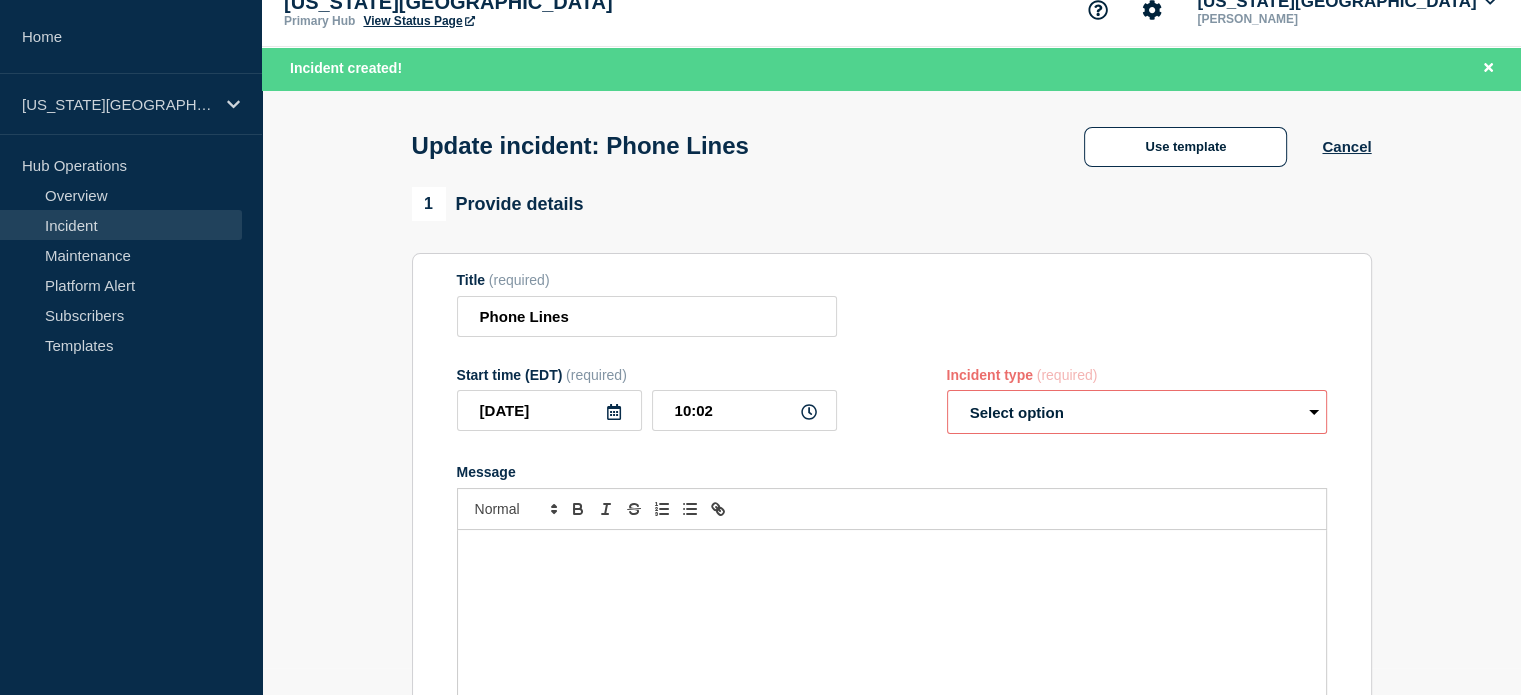 select on "identified" 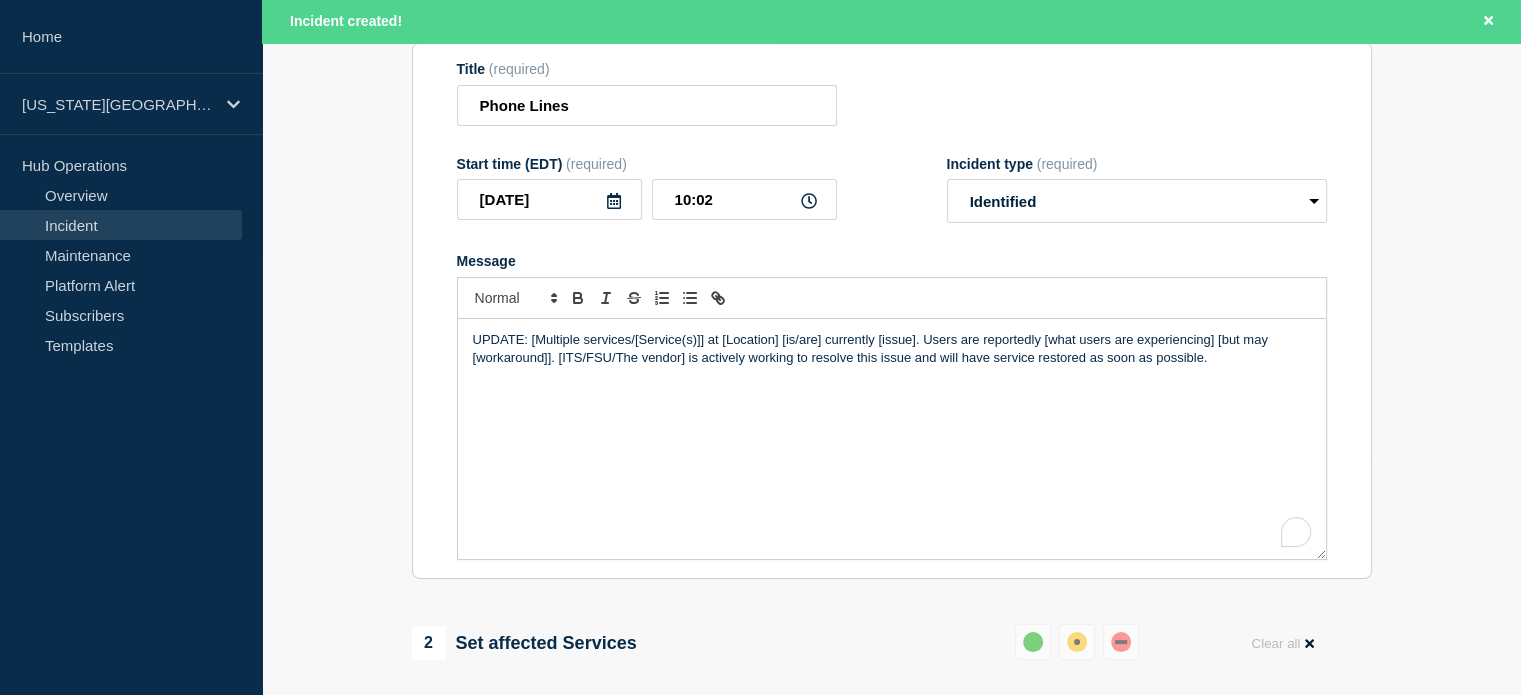 scroll, scrollTop: 258, scrollLeft: 0, axis: vertical 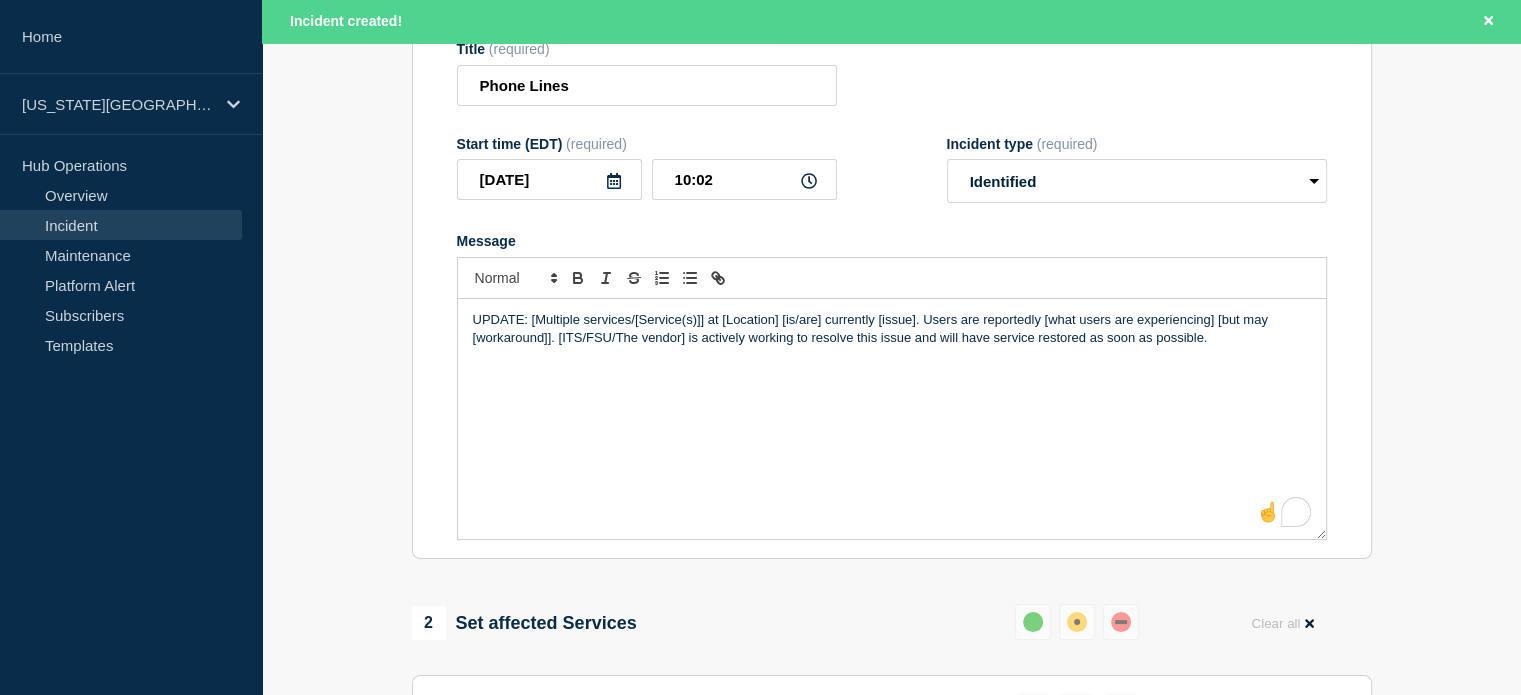 click on "UPDATE: [Multiple services/[Service(s)]] at [Location] [is/are] currently [issue]. Users are reportedly [what users are experiencing] [but may [workaround]]. [ITS/FSU/The vendor] is actively working to resolve this issue and will have service restored as soon as possible." at bounding box center (892, 329) 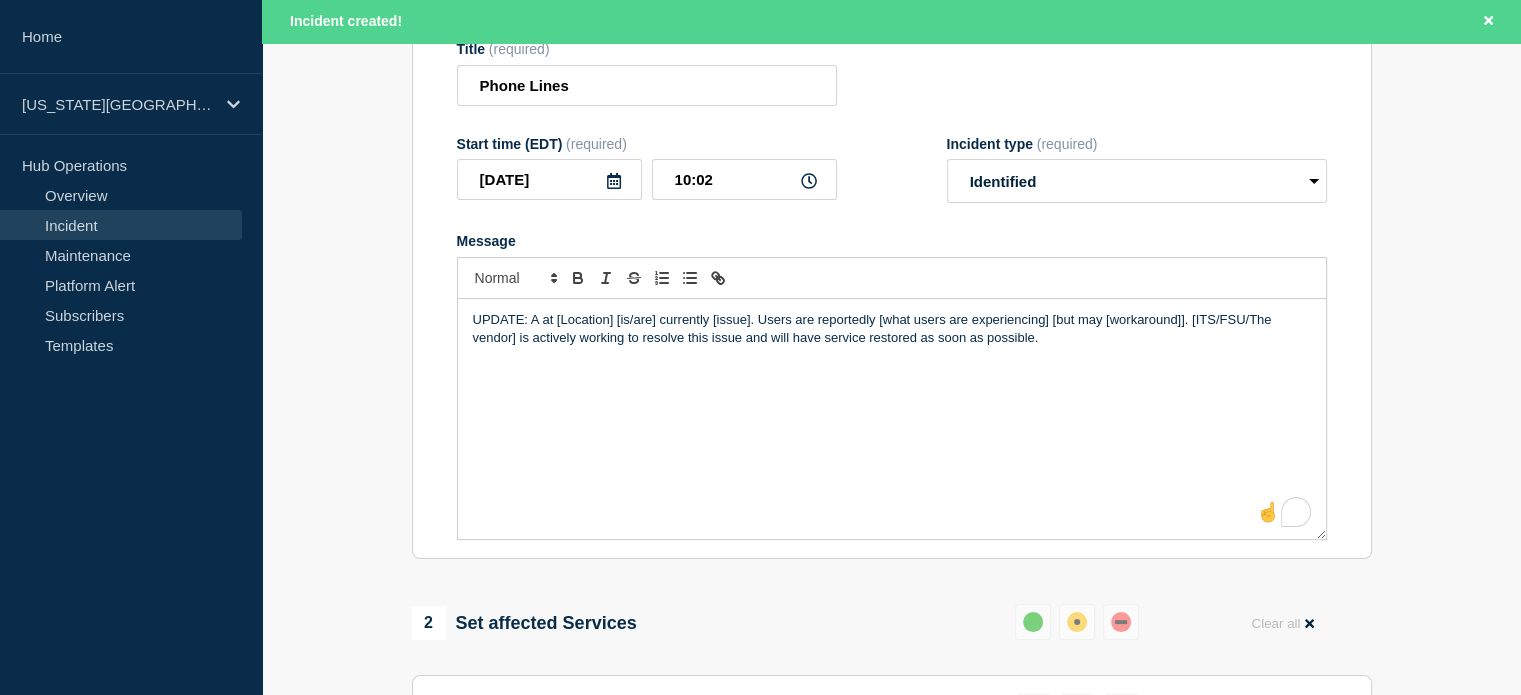 type 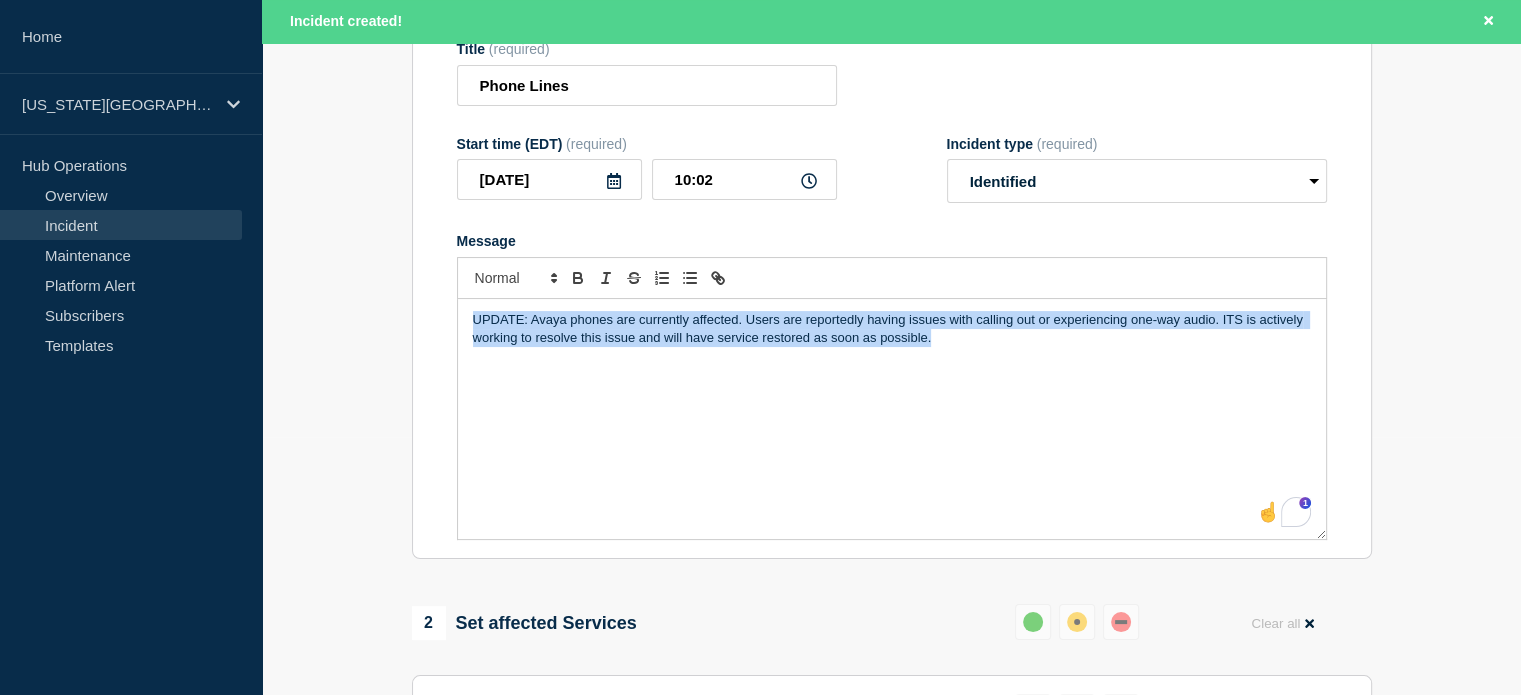 copy on "UPDATE: Avaya phones are currently affected. Users are reportedly having issues with calling out or experiencing one-way audio. ITS is actively working to resolve this issue and will have service restored as soon as possible." 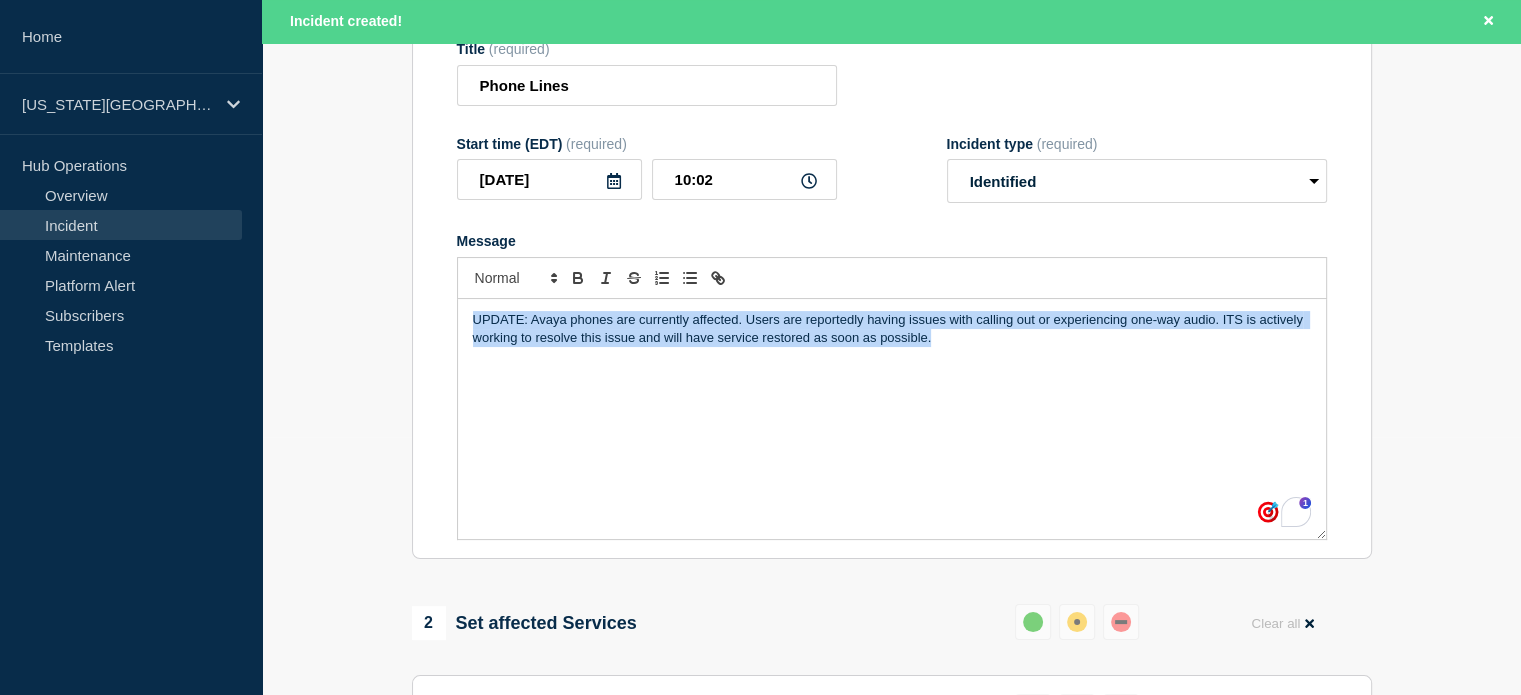 click on "UPDATE: Avaya phones are currently affected. Users are reportedly having issues with calling out or experiencing one-way audio. ITS is actively working to resolve this issue and will have service restored as soon as possible." at bounding box center [892, 329] 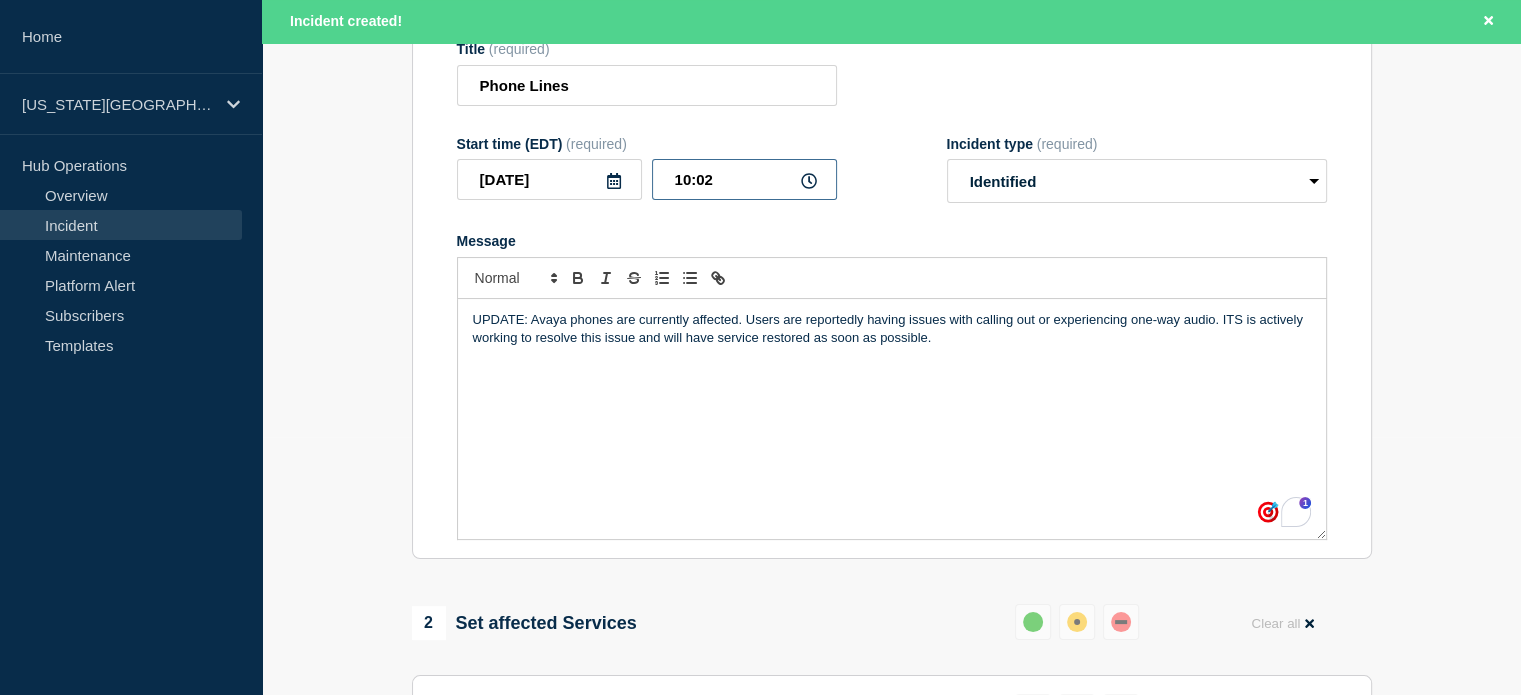 click on "10:02" at bounding box center (744, 179) 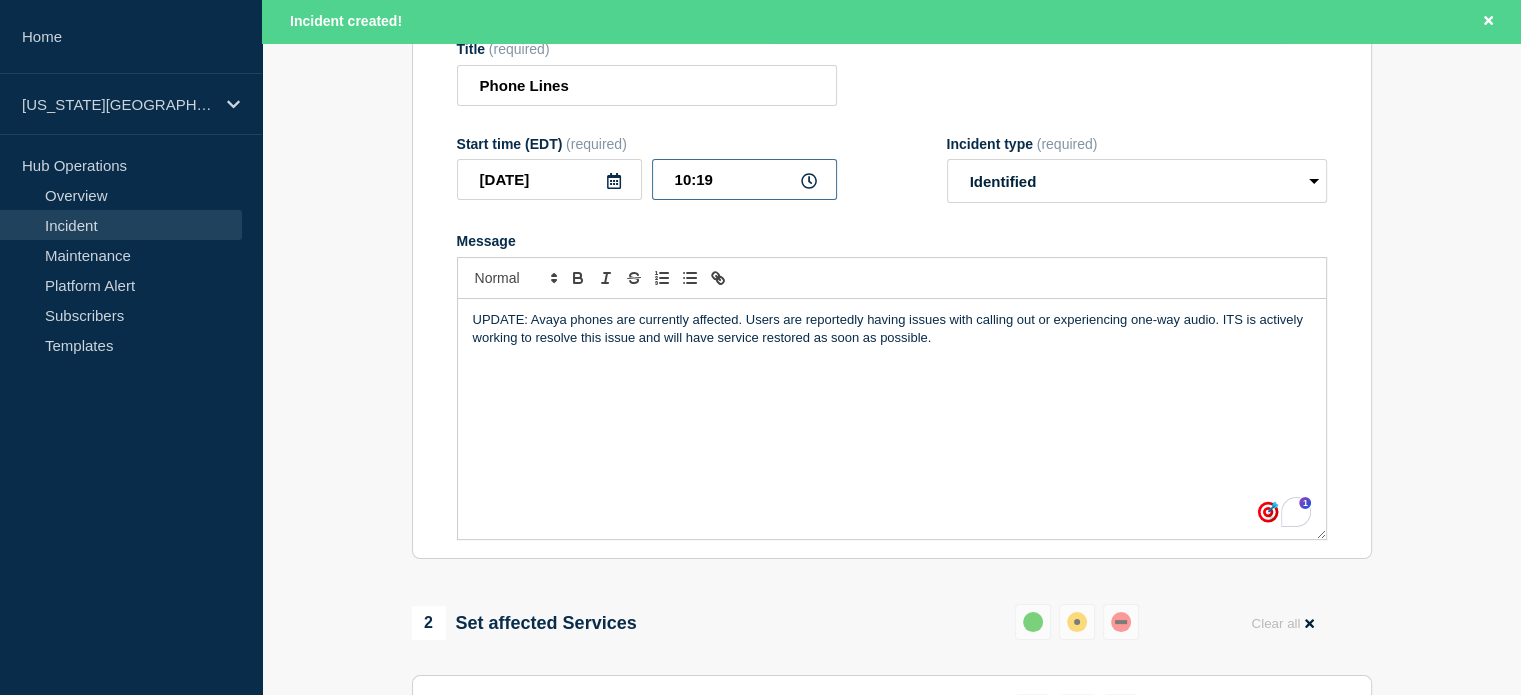 click on "10:19" at bounding box center (744, 179) 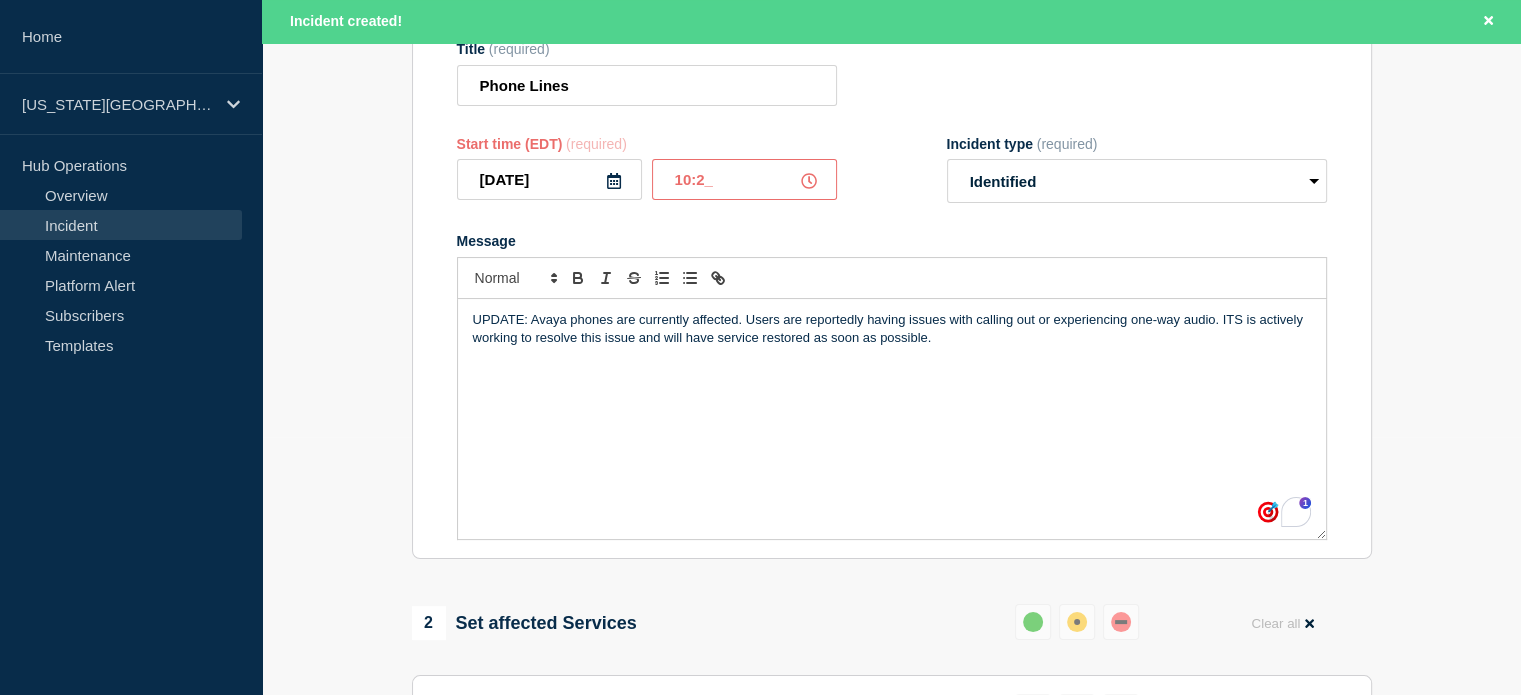 type on "10:20" 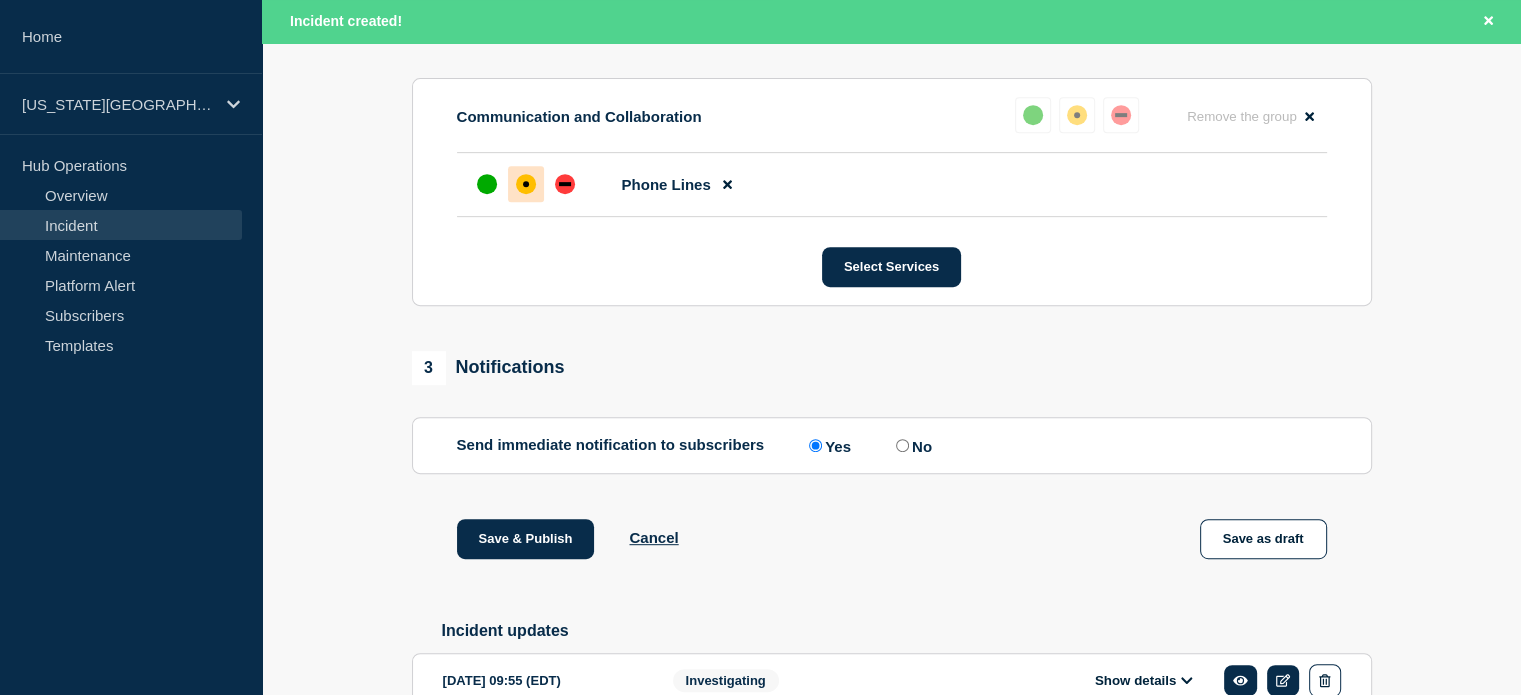 scroll, scrollTop: 868, scrollLeft: 0, axis: vertical 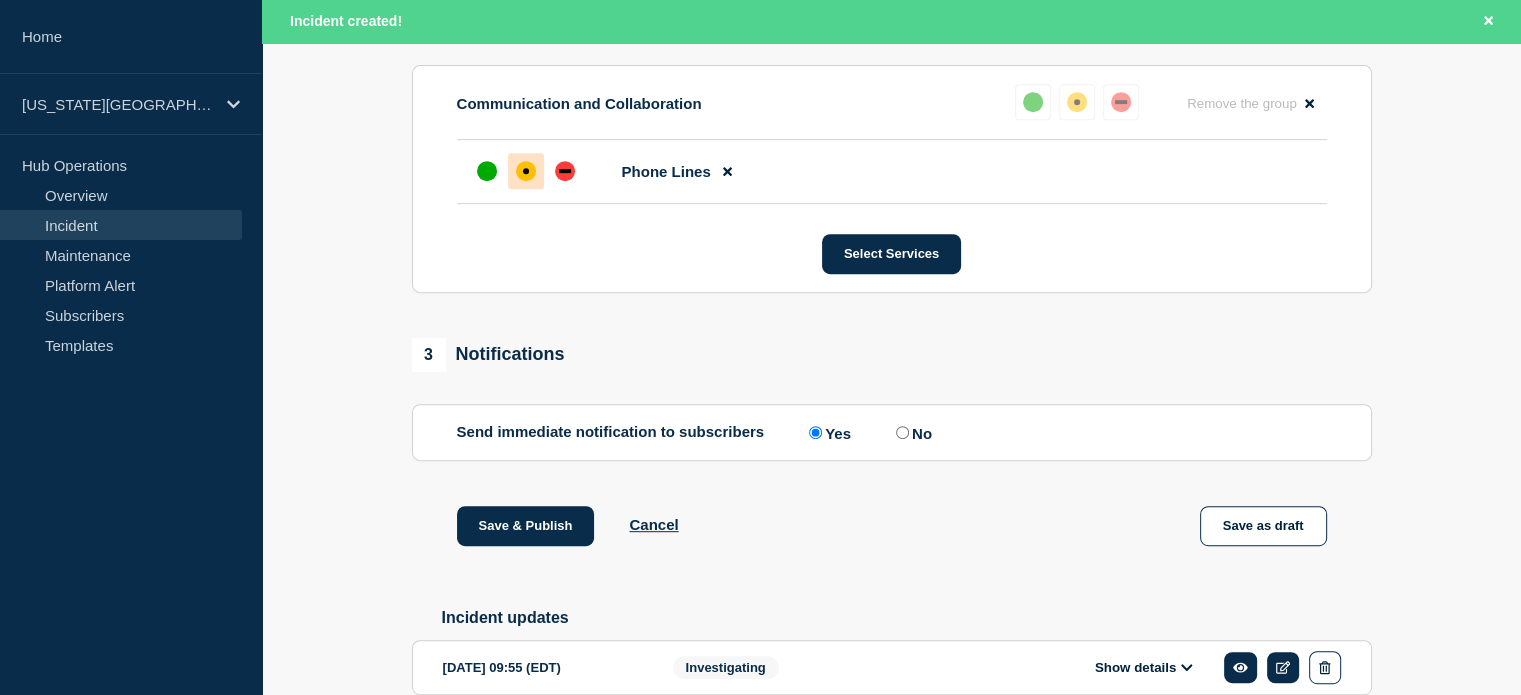 click on "Save & Publish" at bounding box center [526, 526] 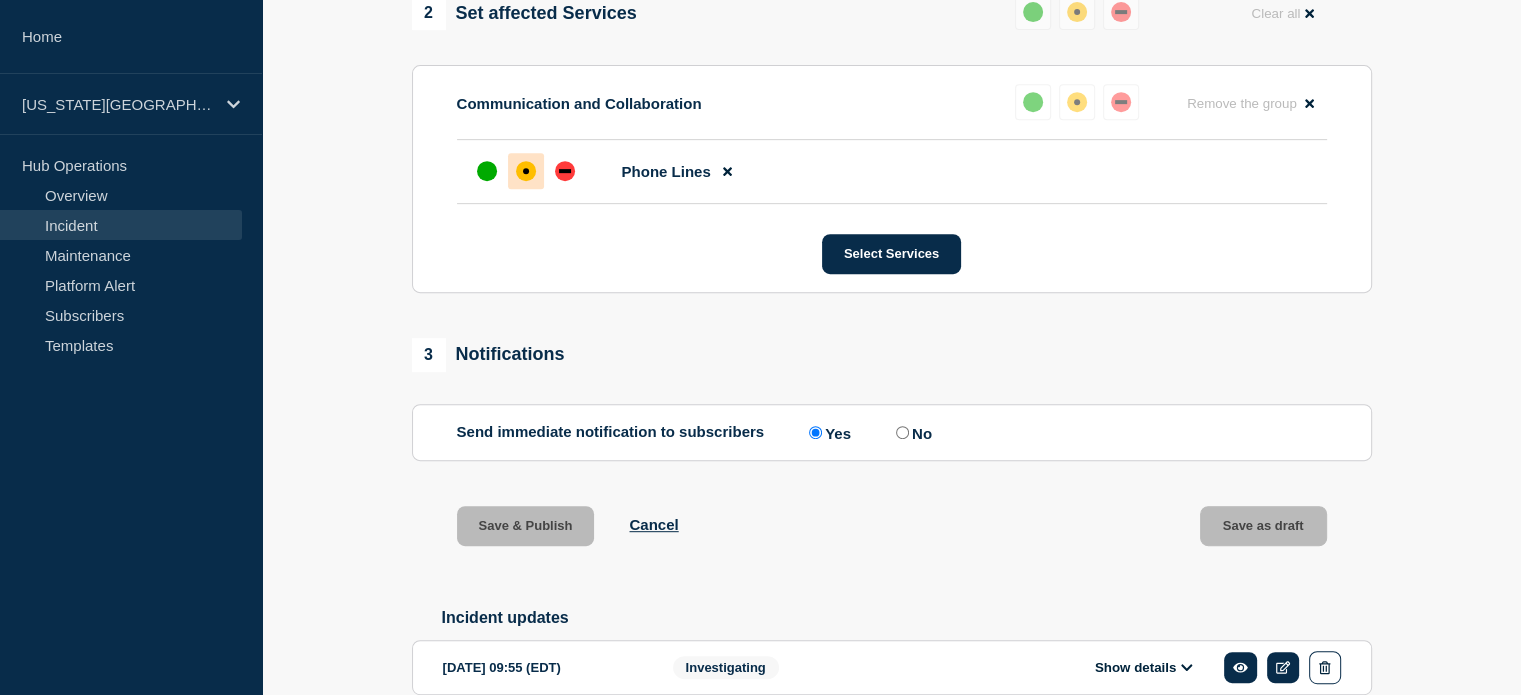 scroll, scrollTop: 825, scrollLeft: 0, axis: vertical 